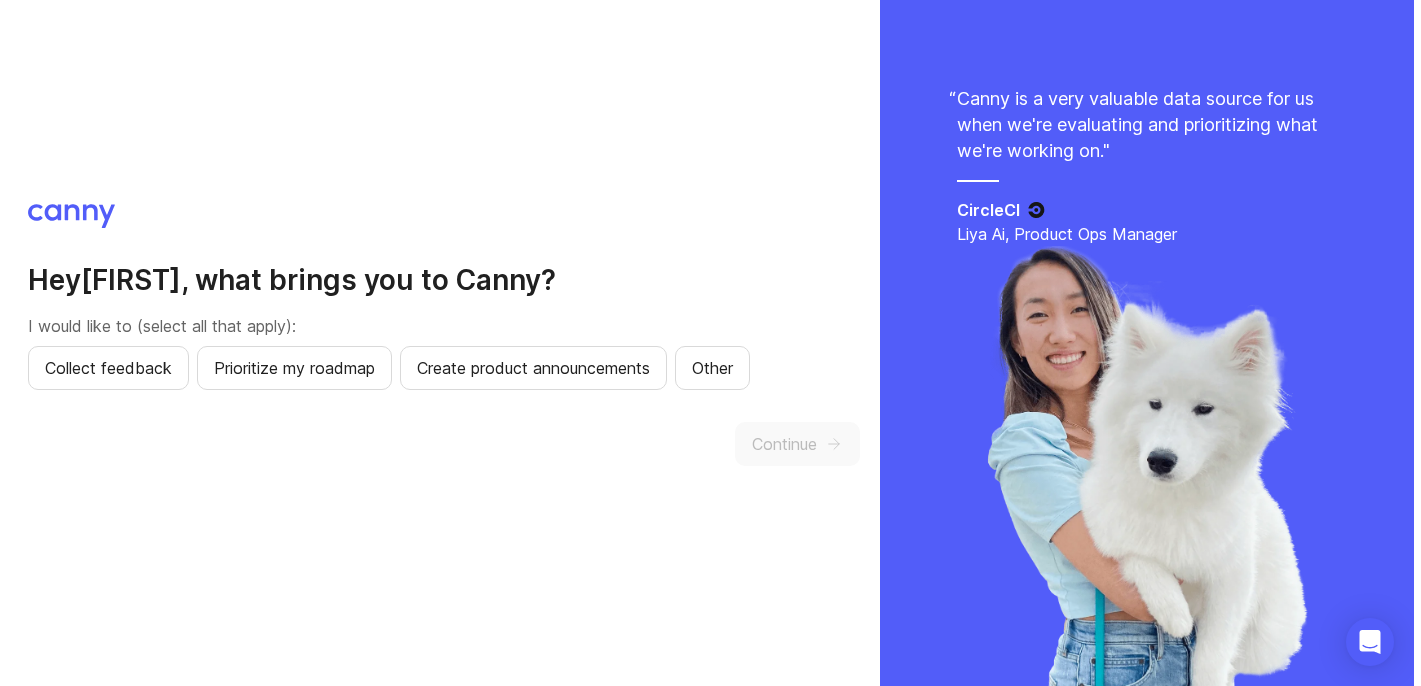 scroll, scrollTop: 0, scrollLeft: 0, axis: both 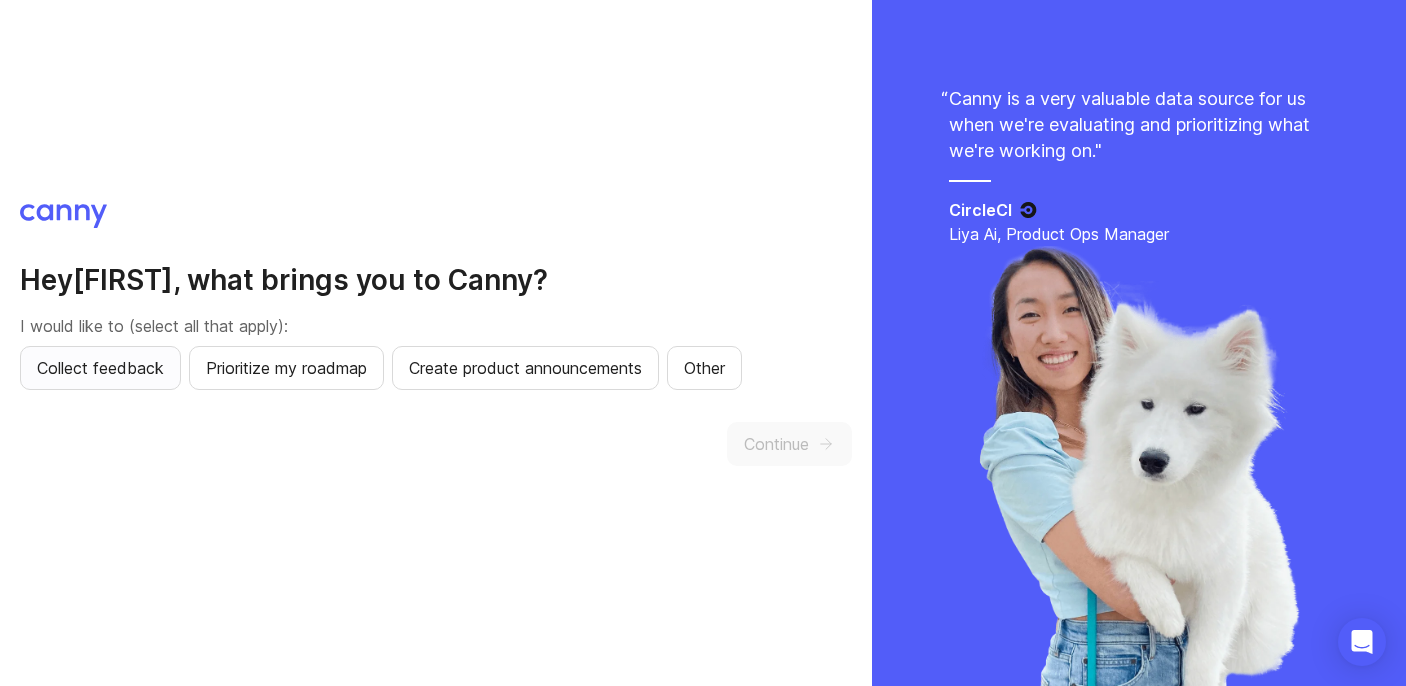 click on "Collect feedback" at bounding box center [100, 368] 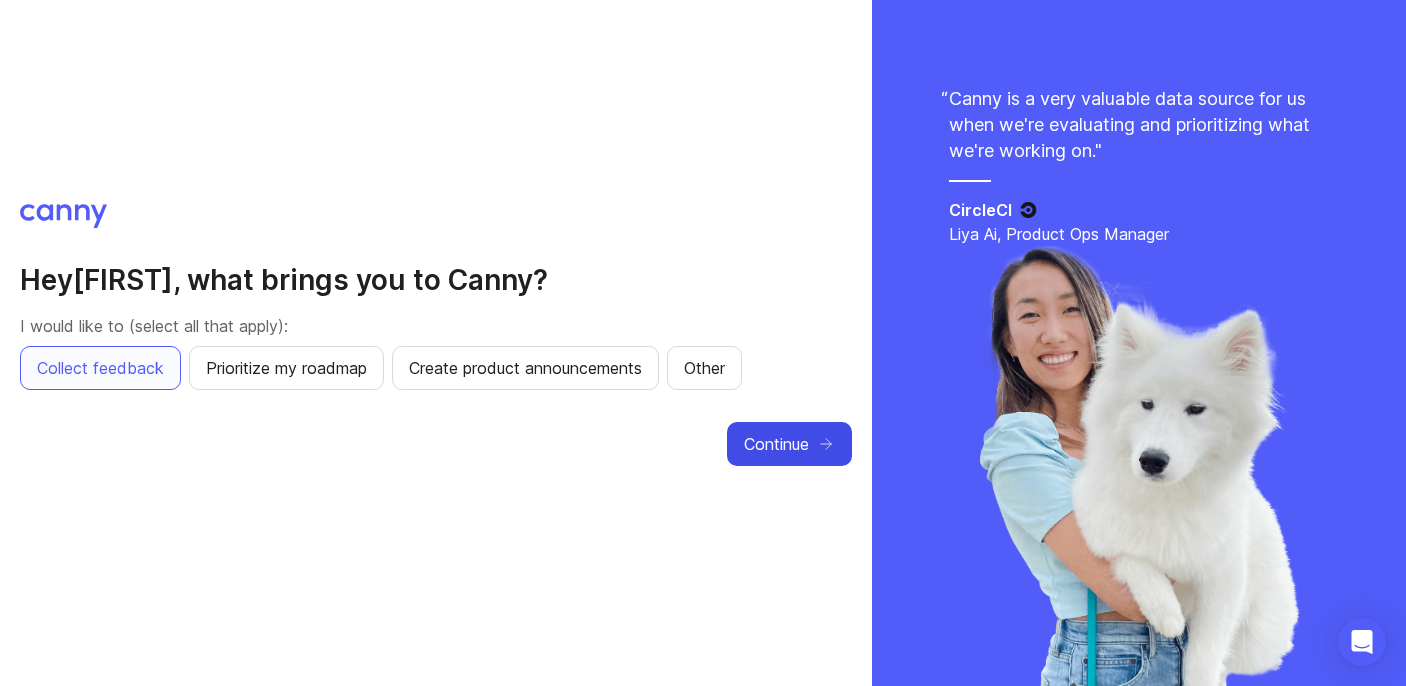 click on "Continue" at bounding box center (776, 444) 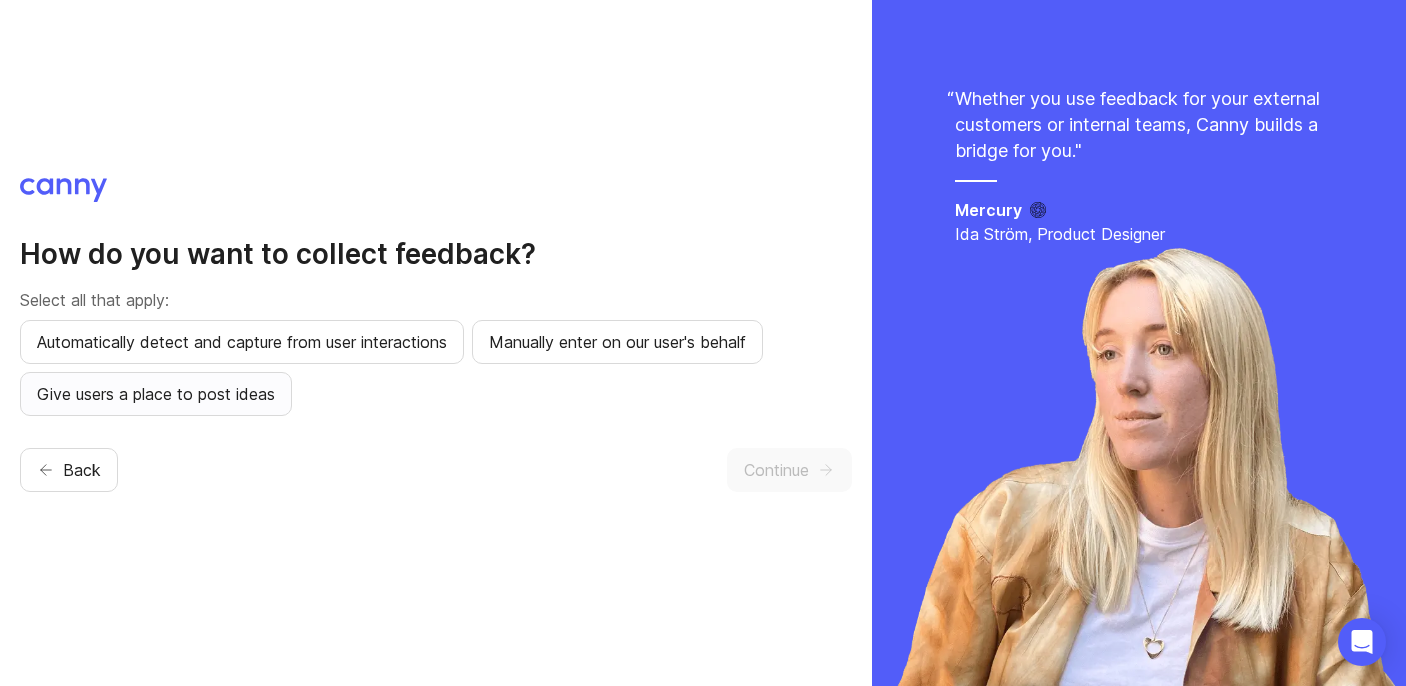 click on "Give users a place to post ideas" at bounding box center [242, 342] 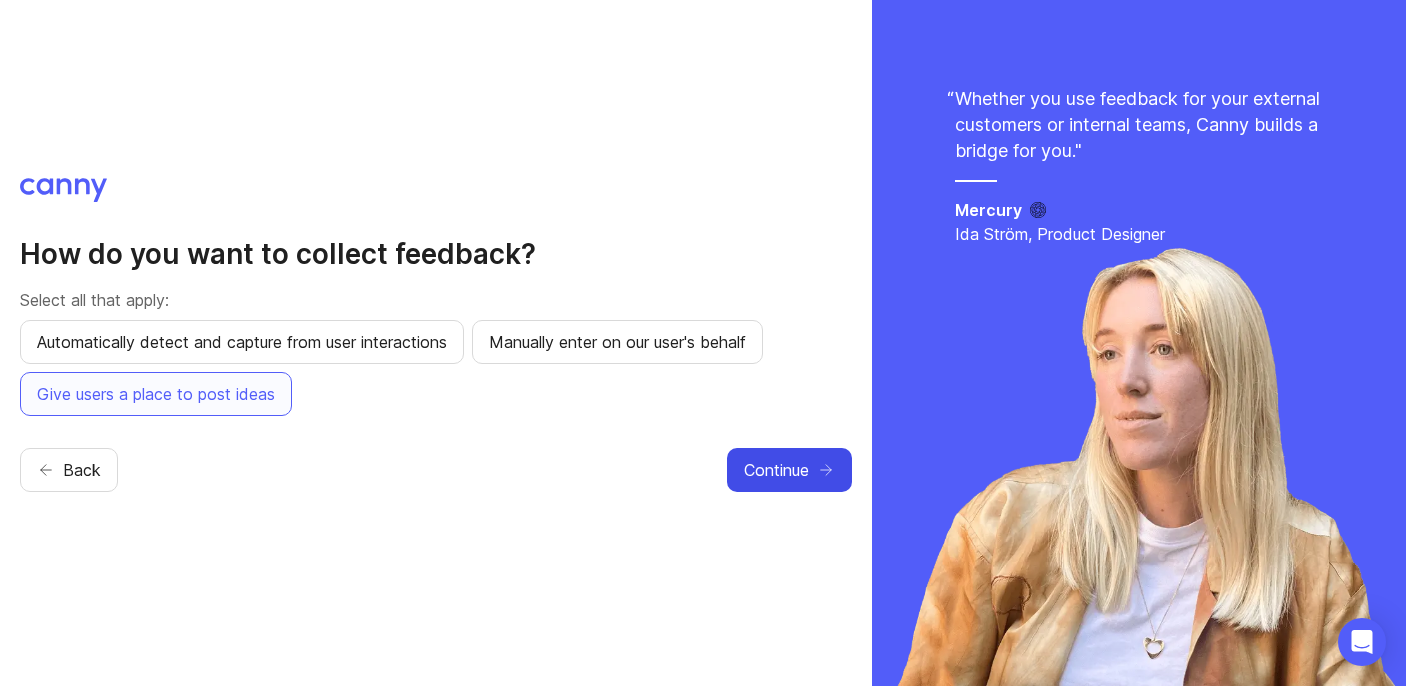 click on "Continue" at bounding box center (776, 470) 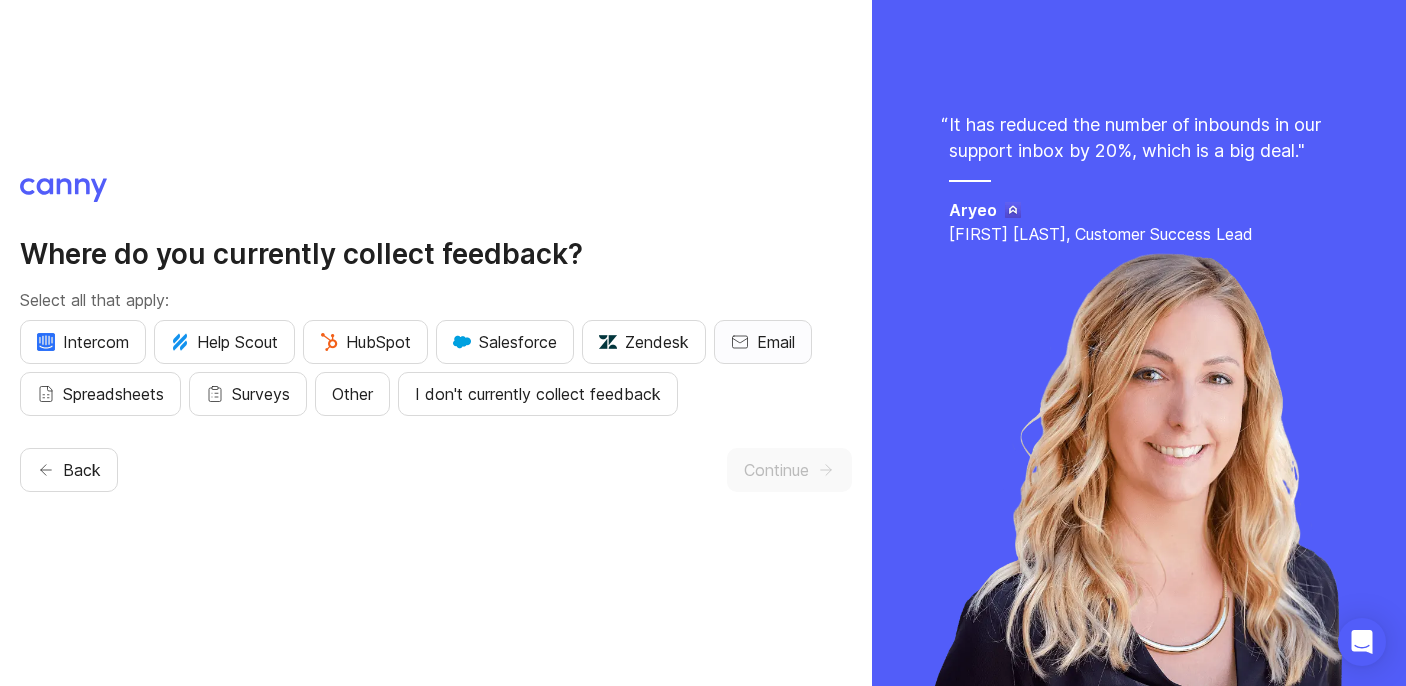 click on "Email" at bounding box center [776, 342] 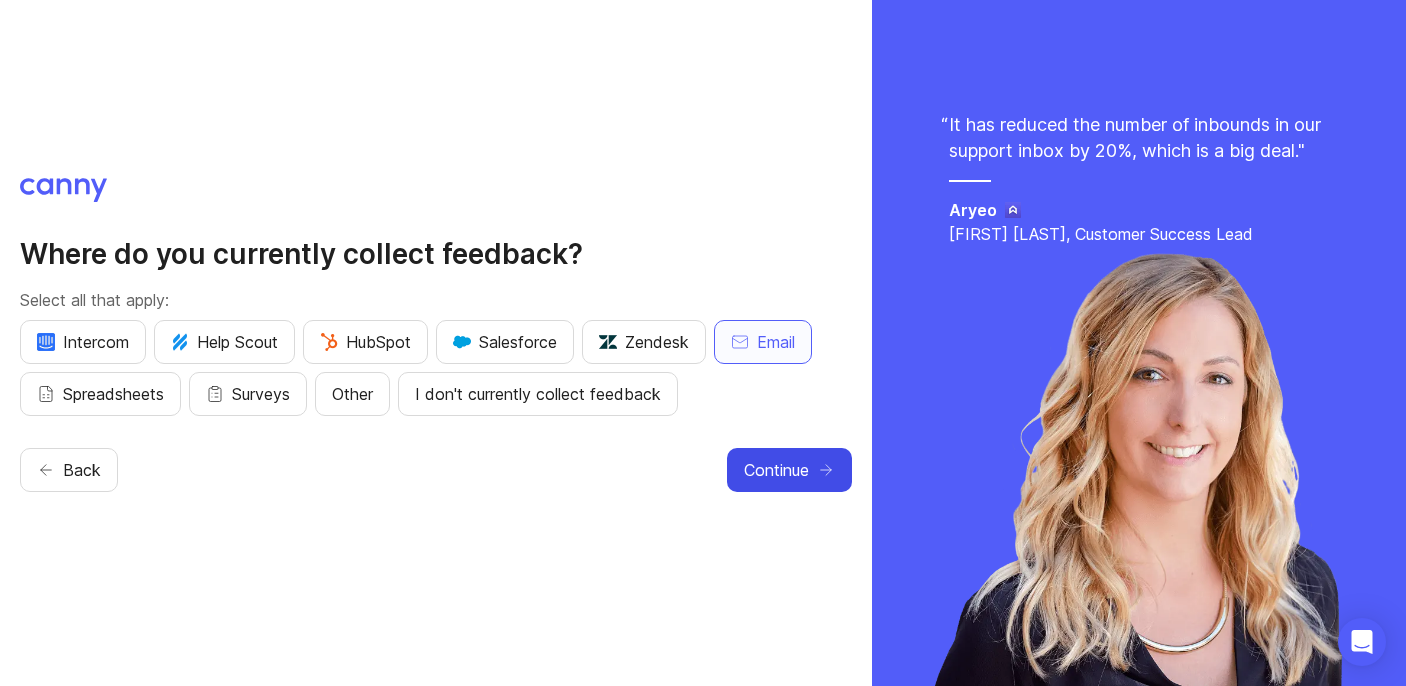 click on "Continue" at bounding box center [776, 470] 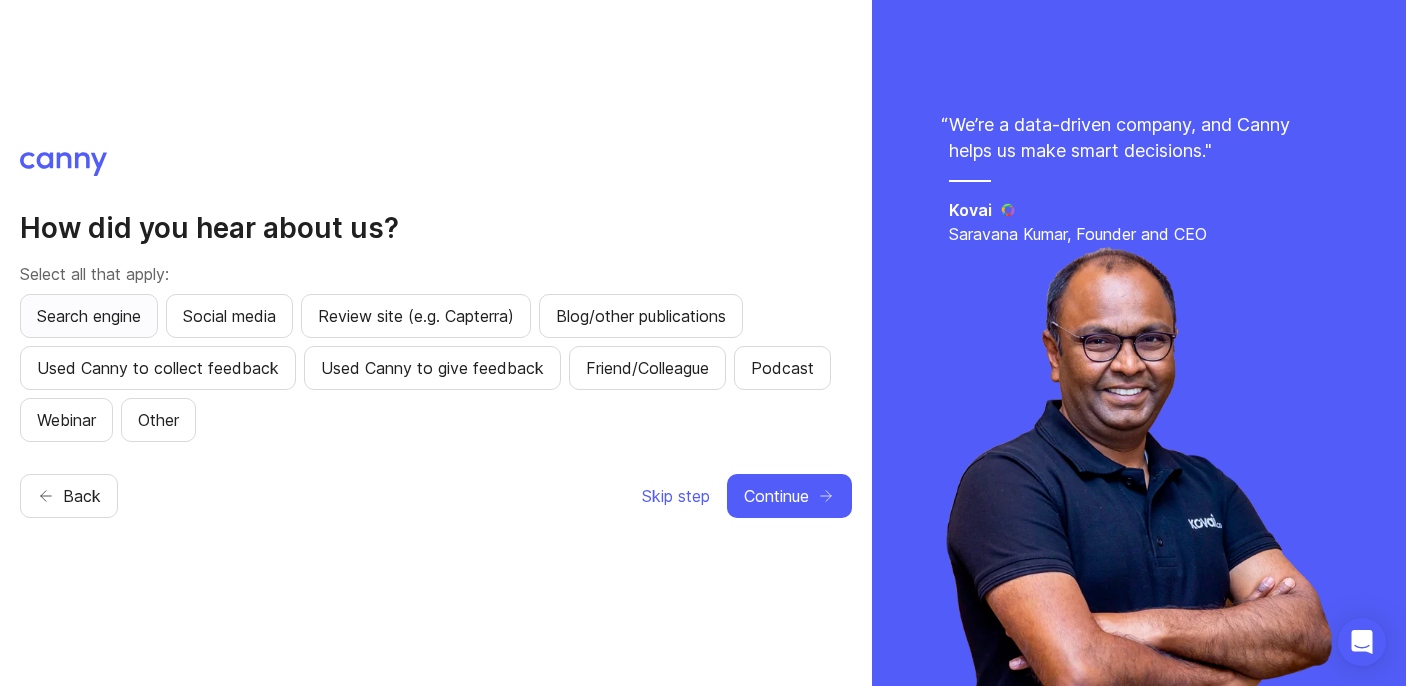 click on "Search engine" at bounding box center (89, 316) 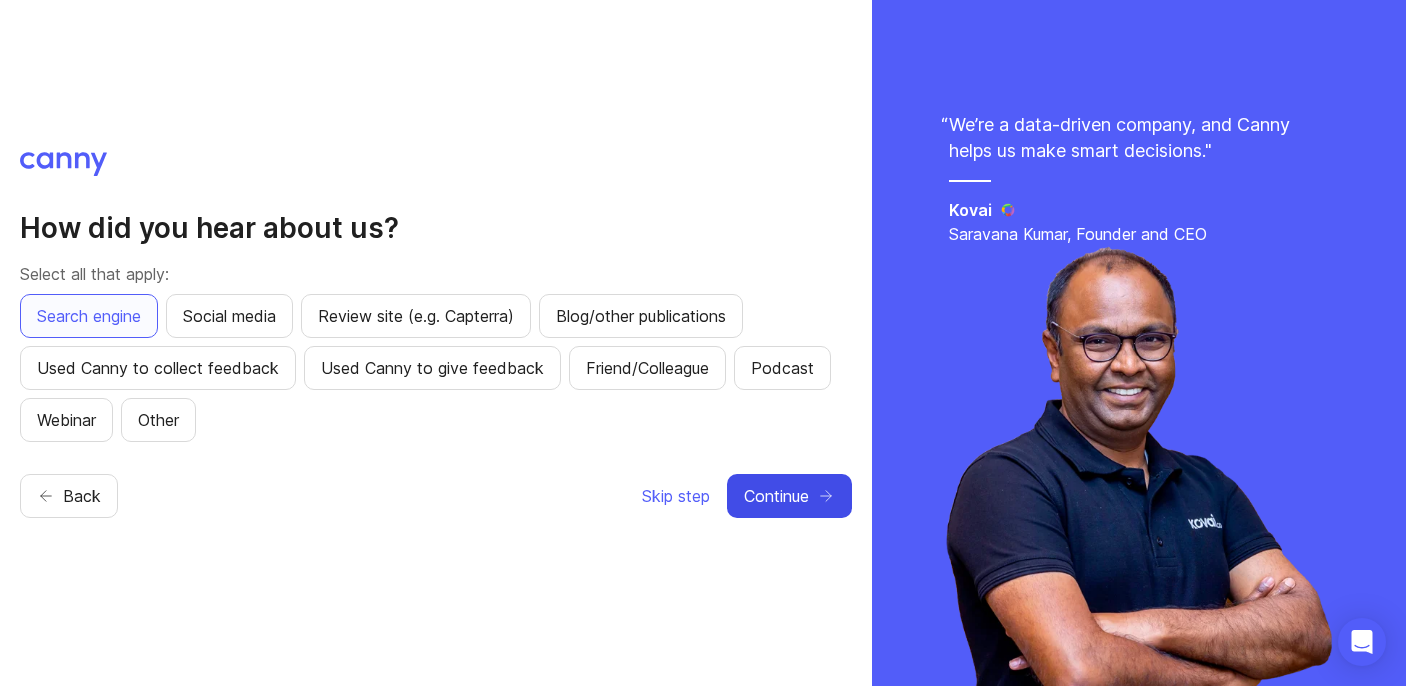 click on "Continue" at bounding box center (776, 496) 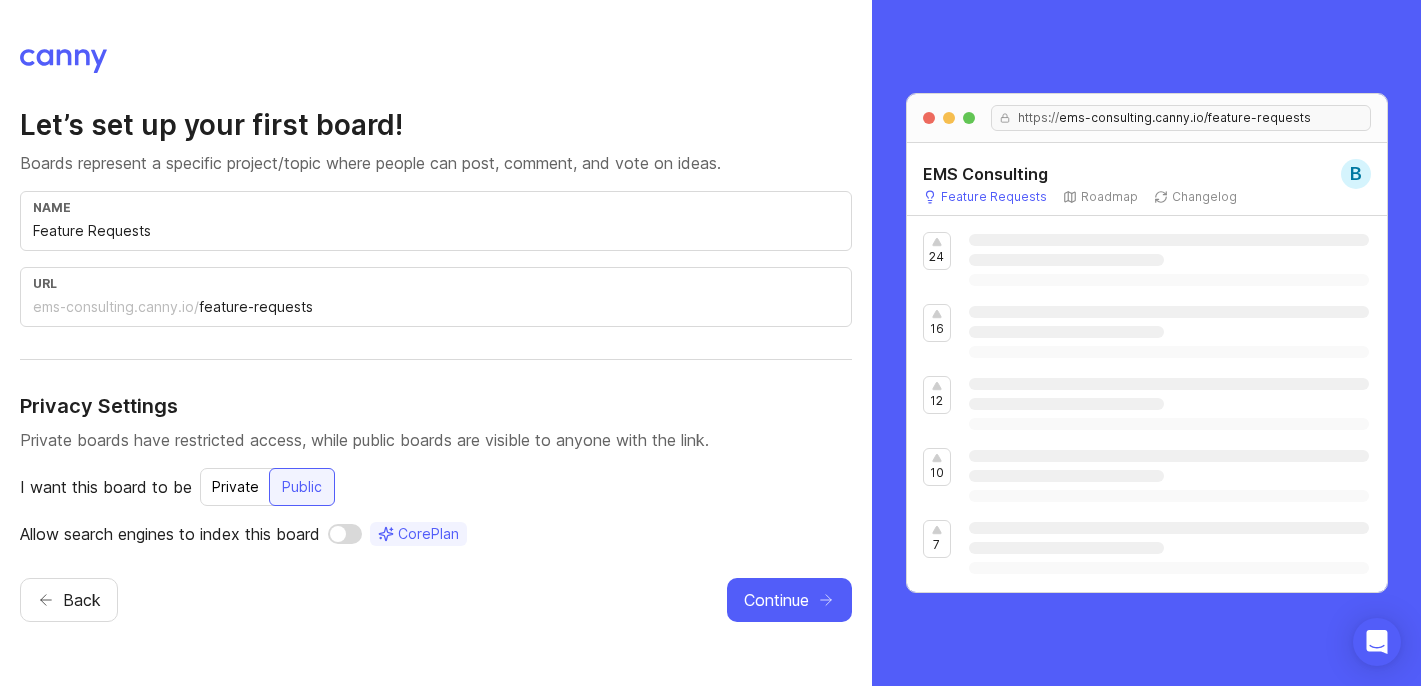 click on "Feature Requests" at bounding box center (436, 231) 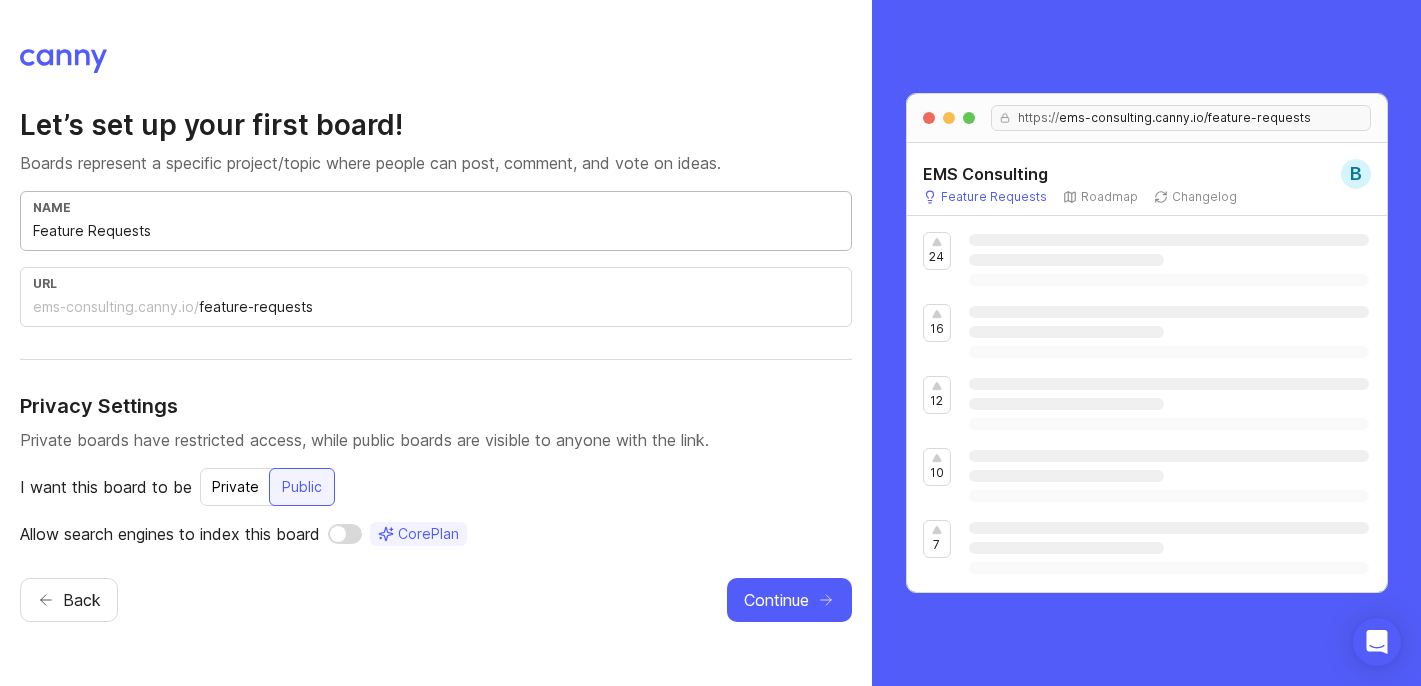 click on "Feature Requests" at bounding box center (436, 231) 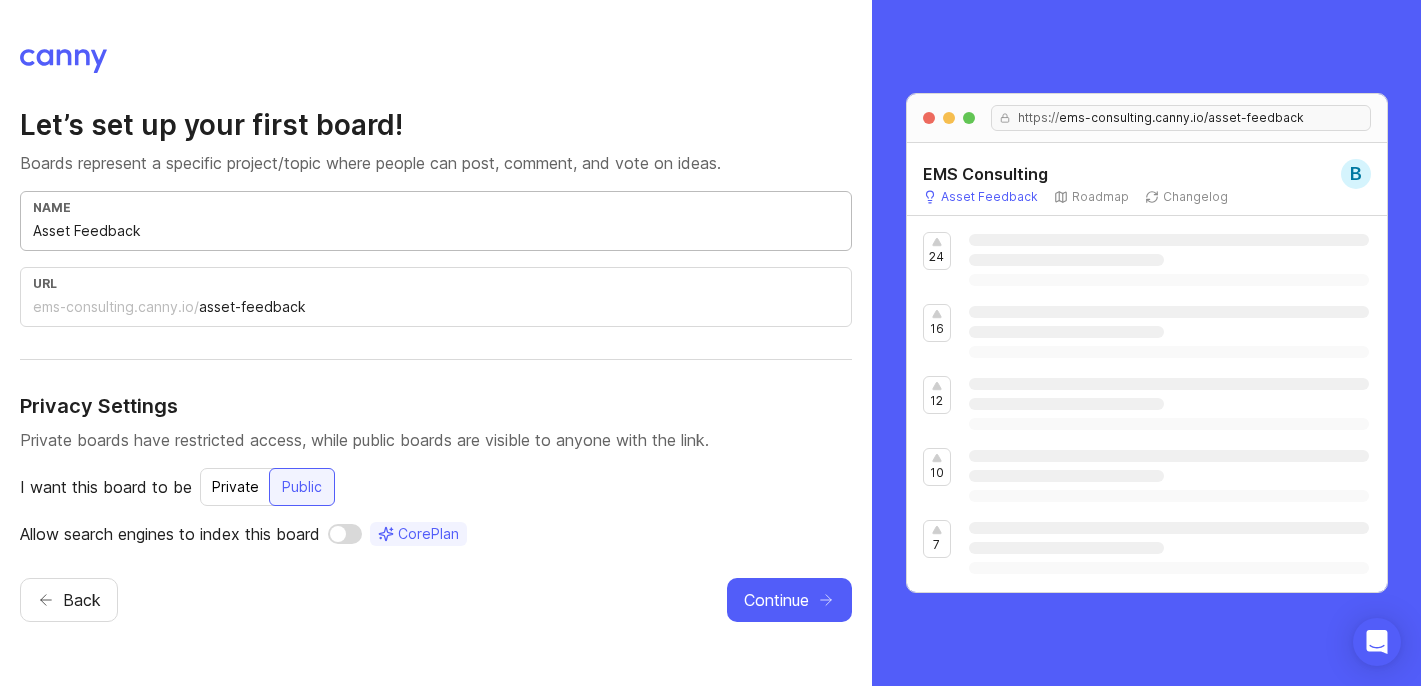 type on "Asset Feedback" 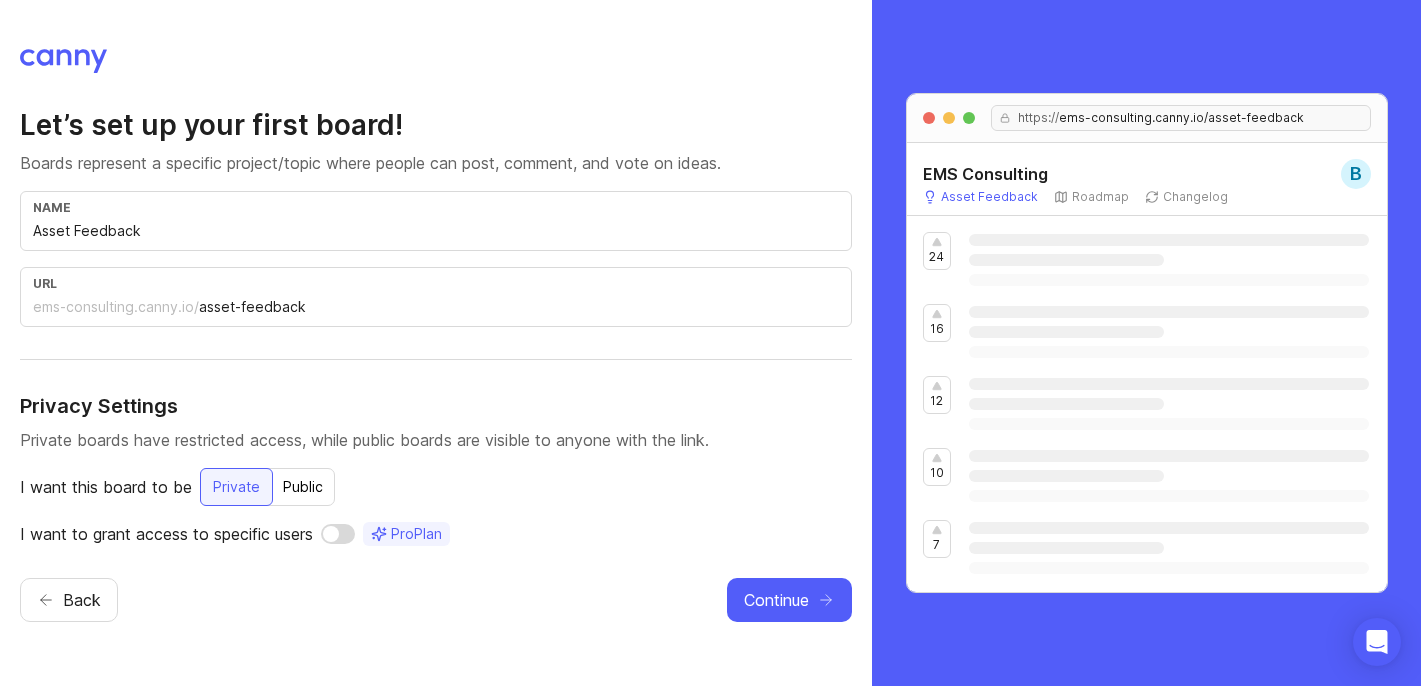 click on "Public" at bounding box center (236, 487) 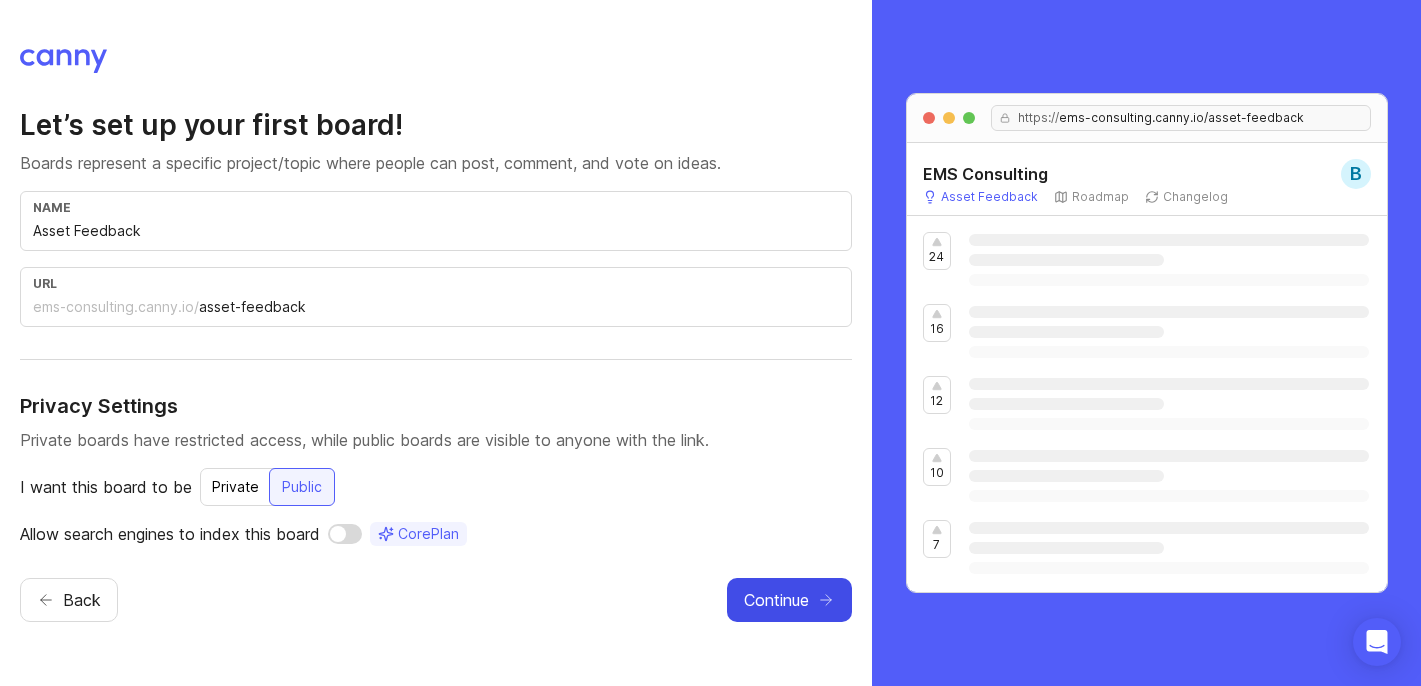 click on "Continue" at bounding box center [776, 600] 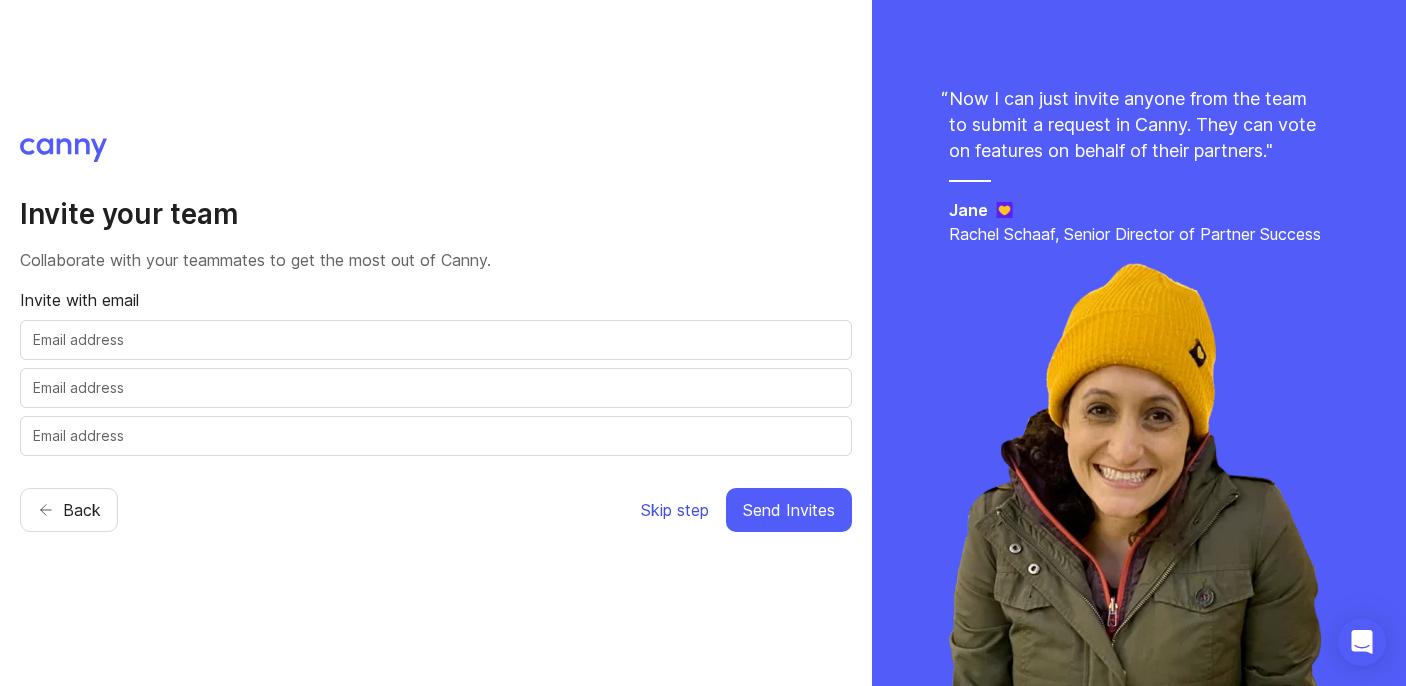 click on "Skip step" at bounding box center [675, 510] 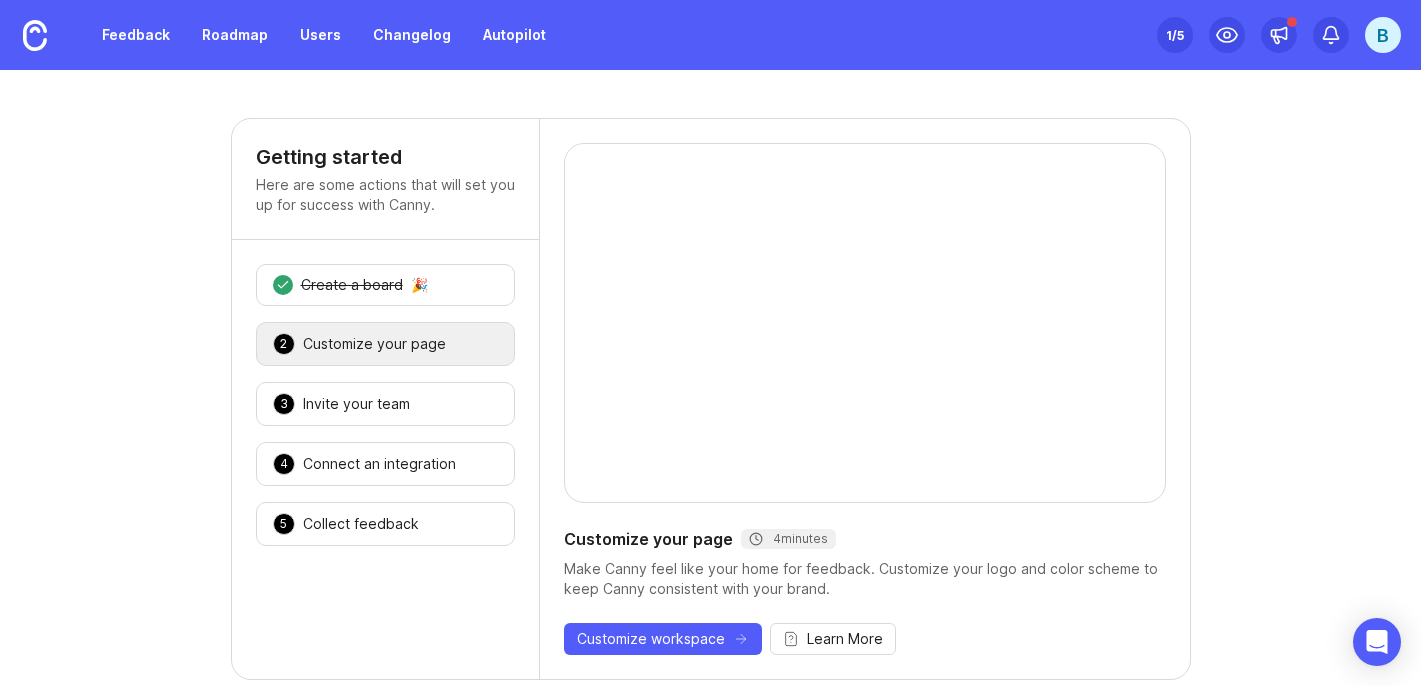 scroll, scrollTop: 187, scrollLeft: 0, axis: vertical 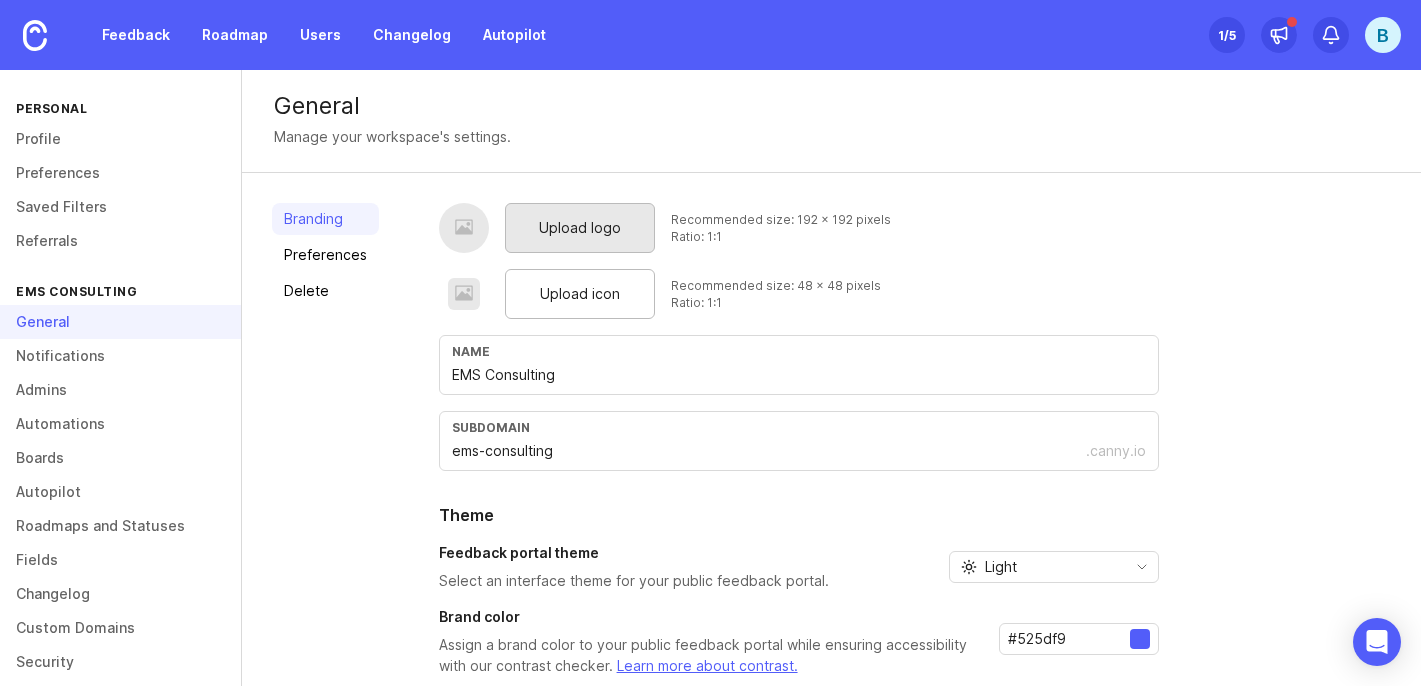 click on "Upload logo" at bounding box center [580, 228] 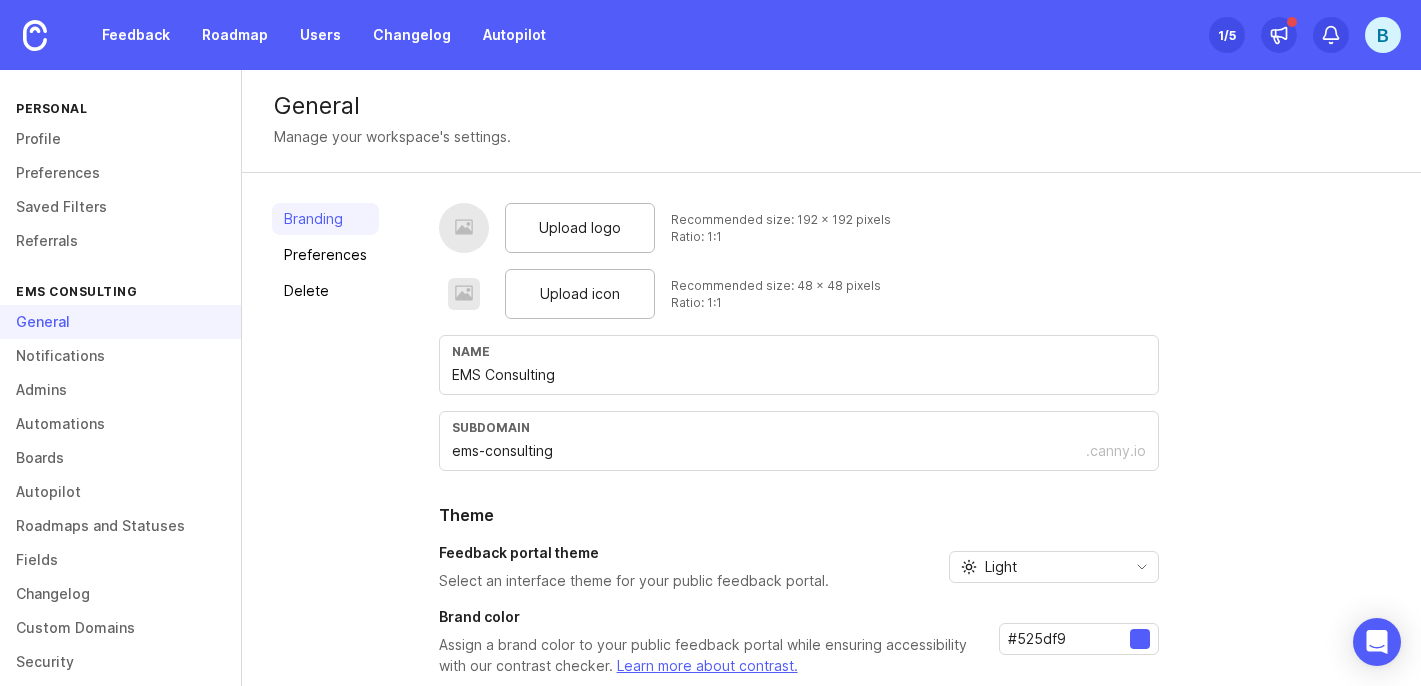 click on "Ratio: 1:1" at bounding box center (781, 236) 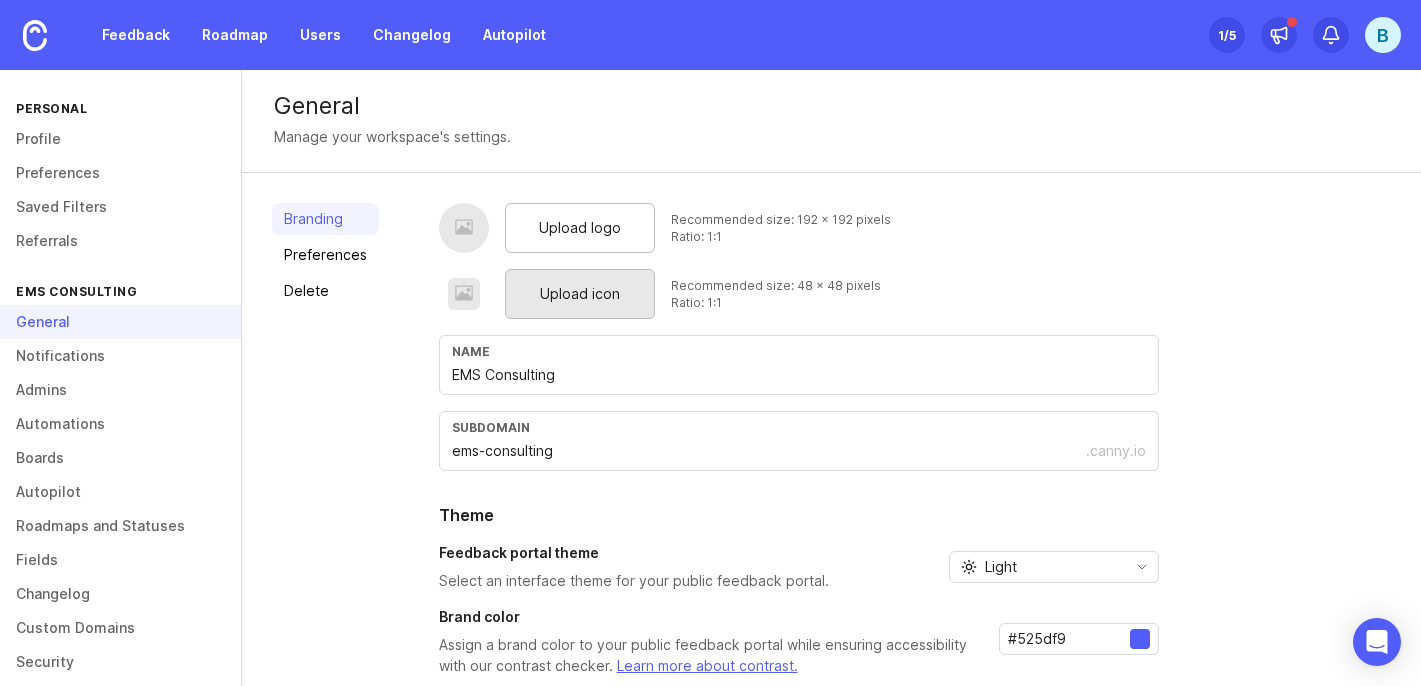 click on "Upload icon" at bounding box center [580, 294] 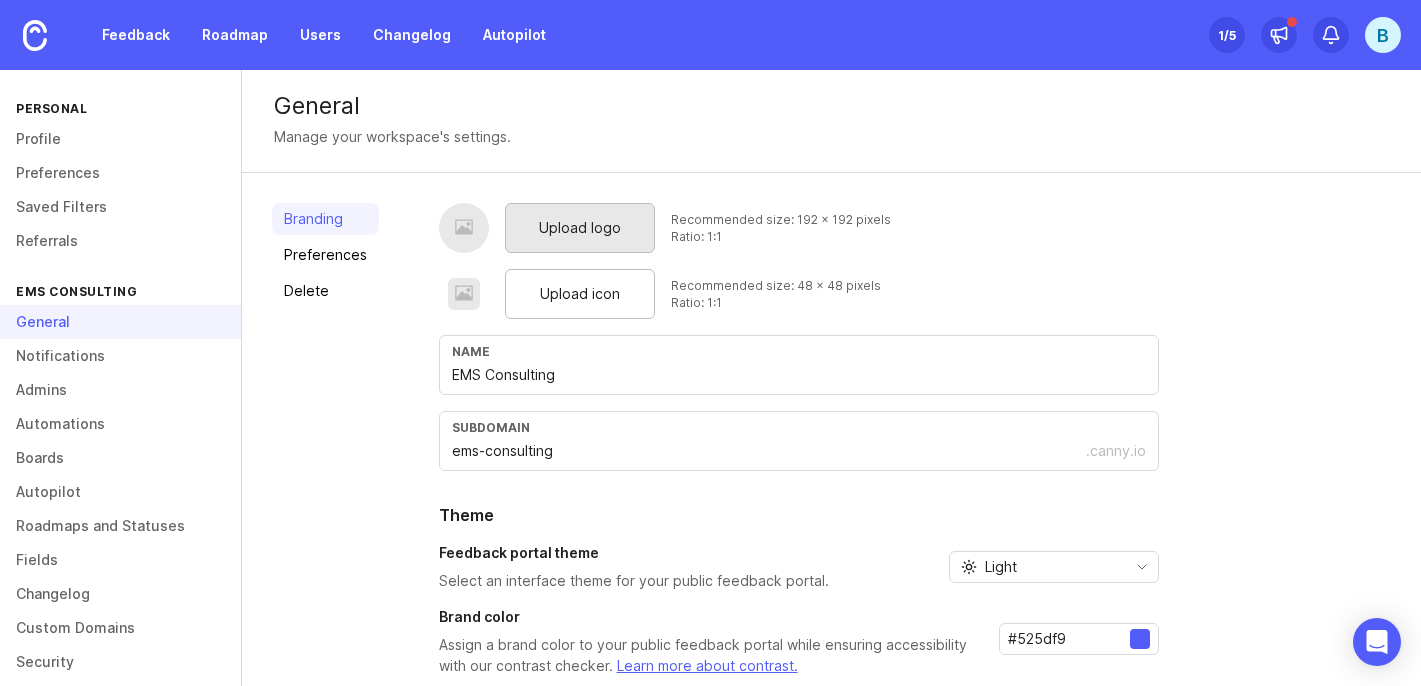 click on "Upload logo" at bounding box center [580, 228] 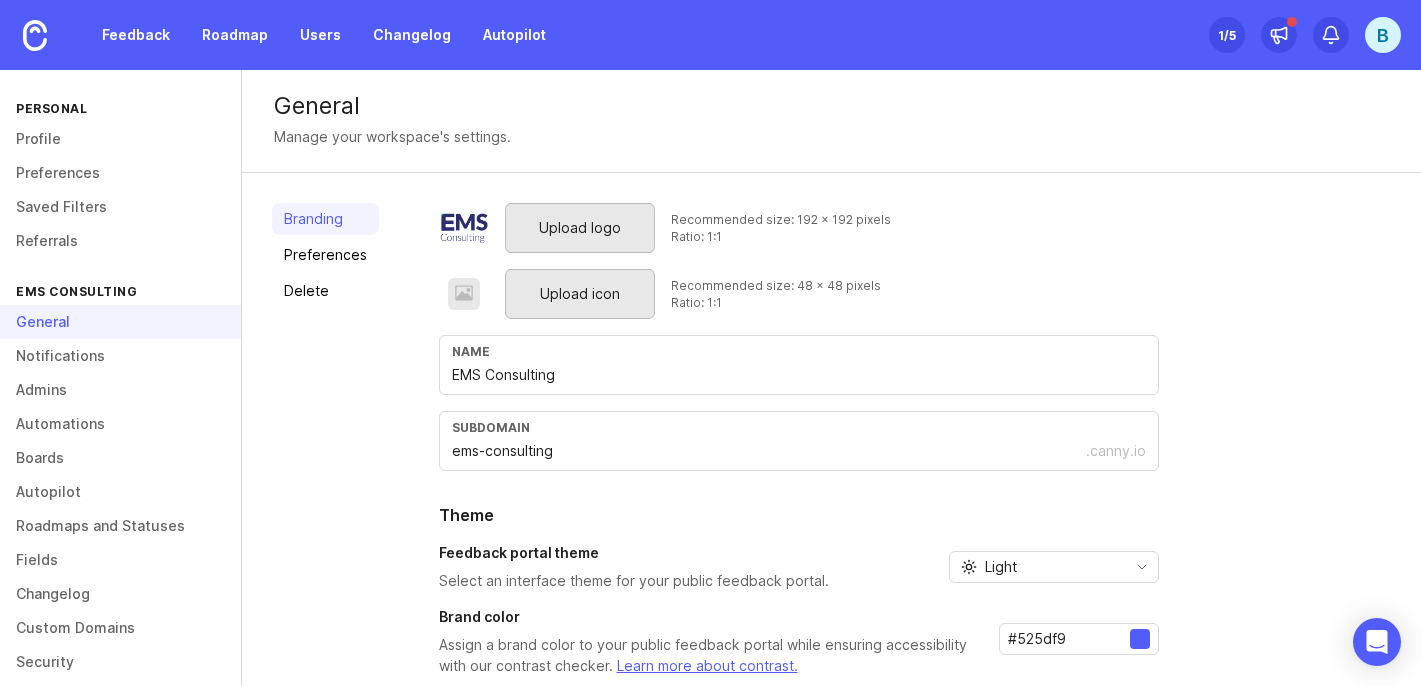 click on "Upload icon" at bounding box center [580, 294] 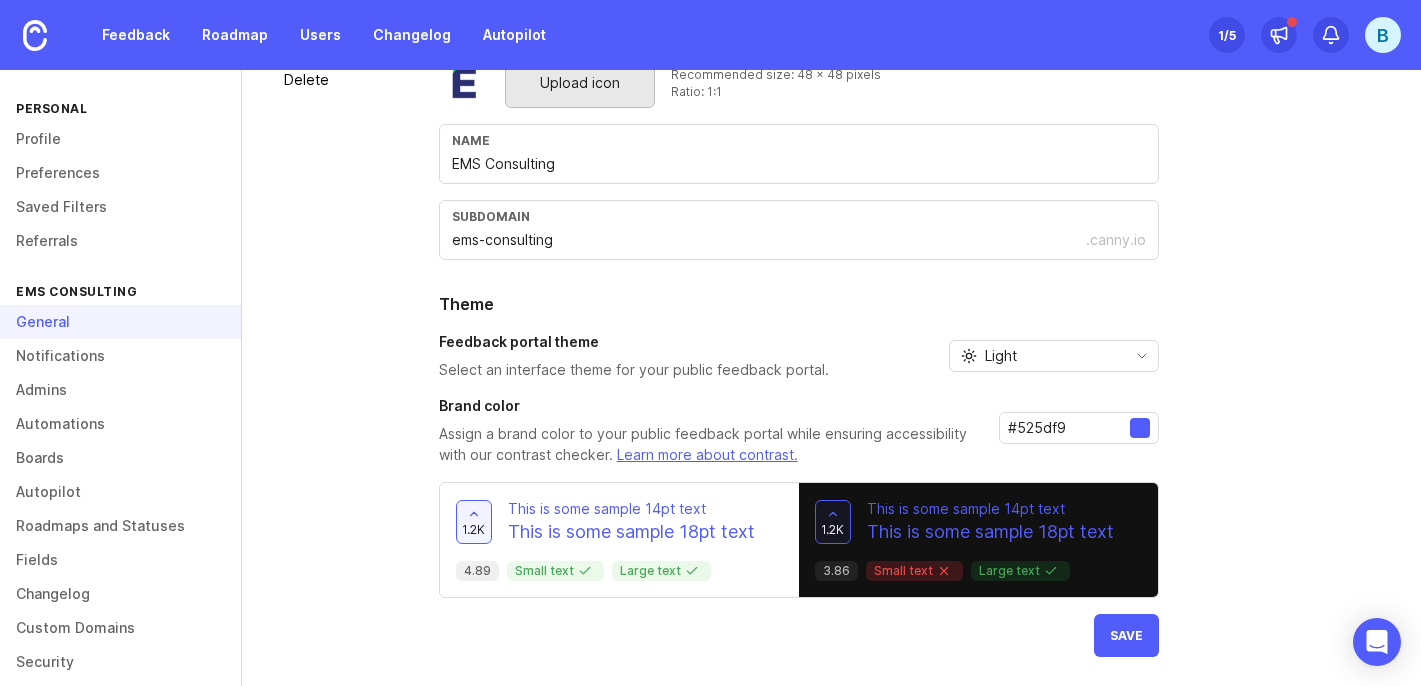 scroll, scrollTop: 211, scrollLeft: 0, axis: vertical 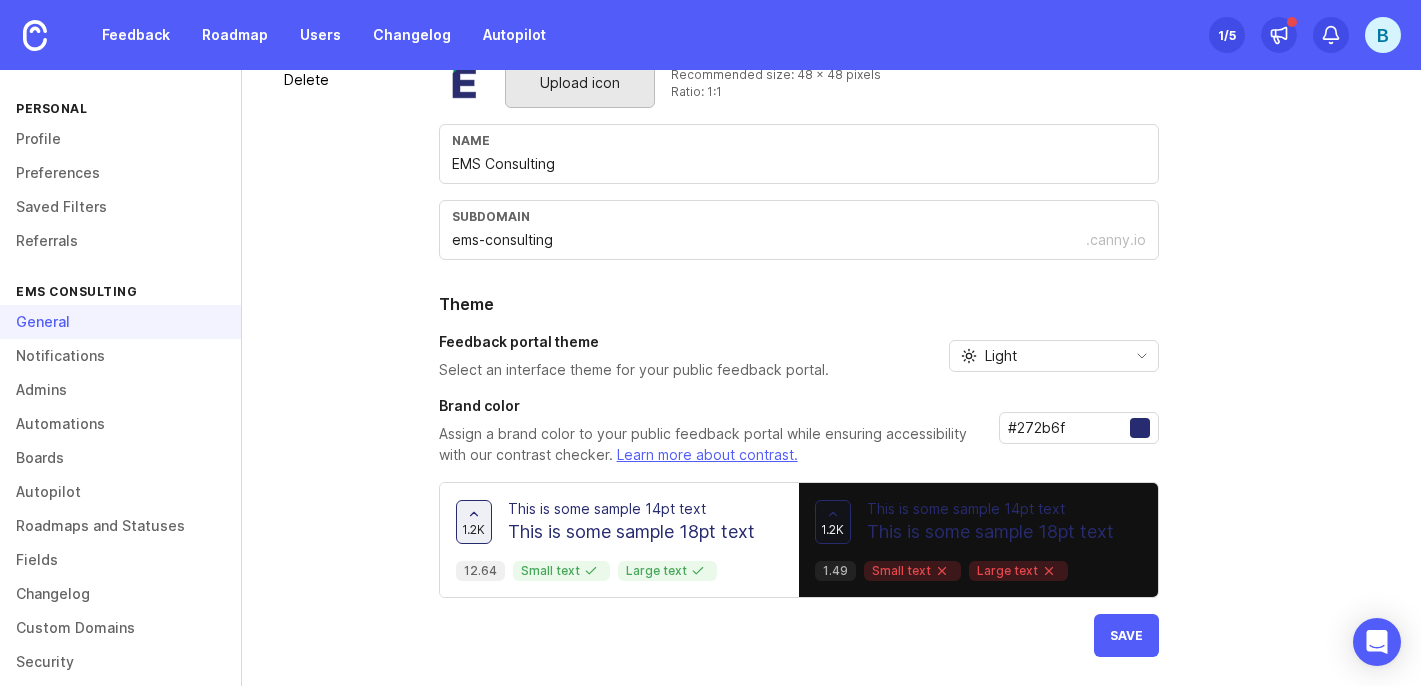 type on "#272b6f" 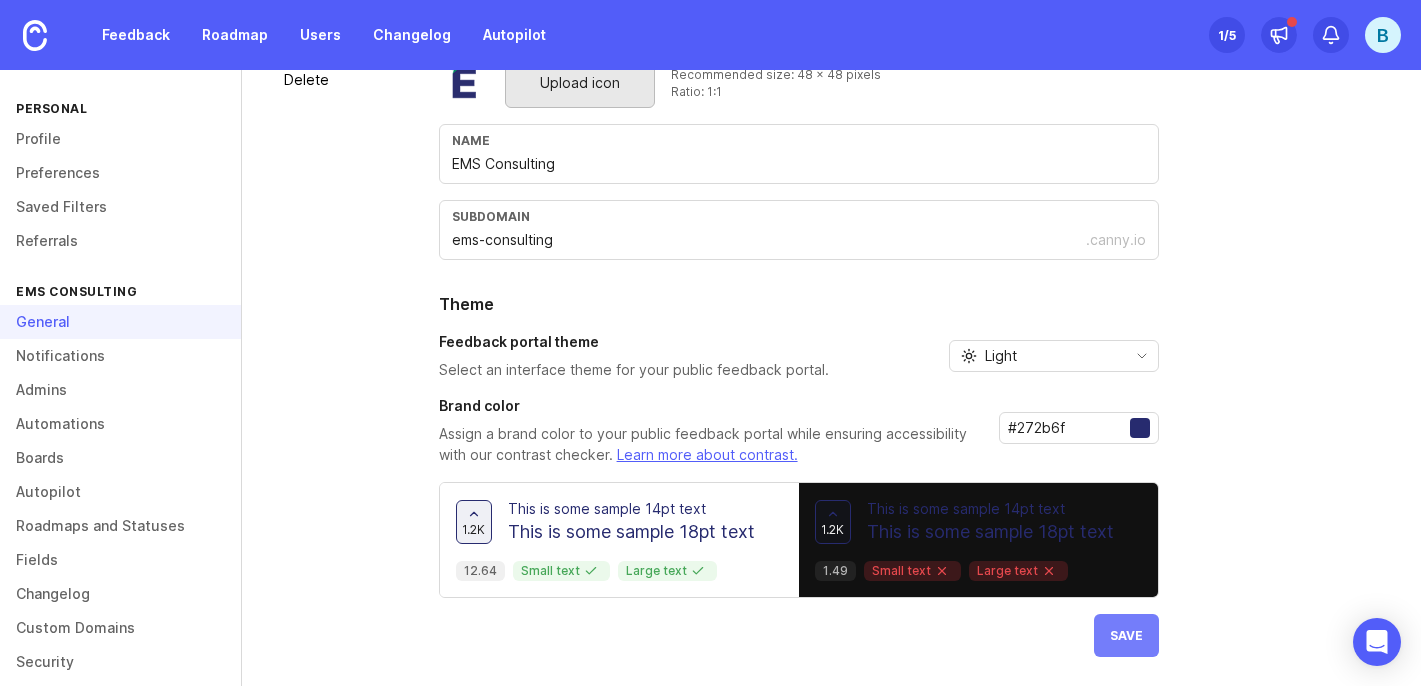 click on "Save" at bounding box center [1126, 635] 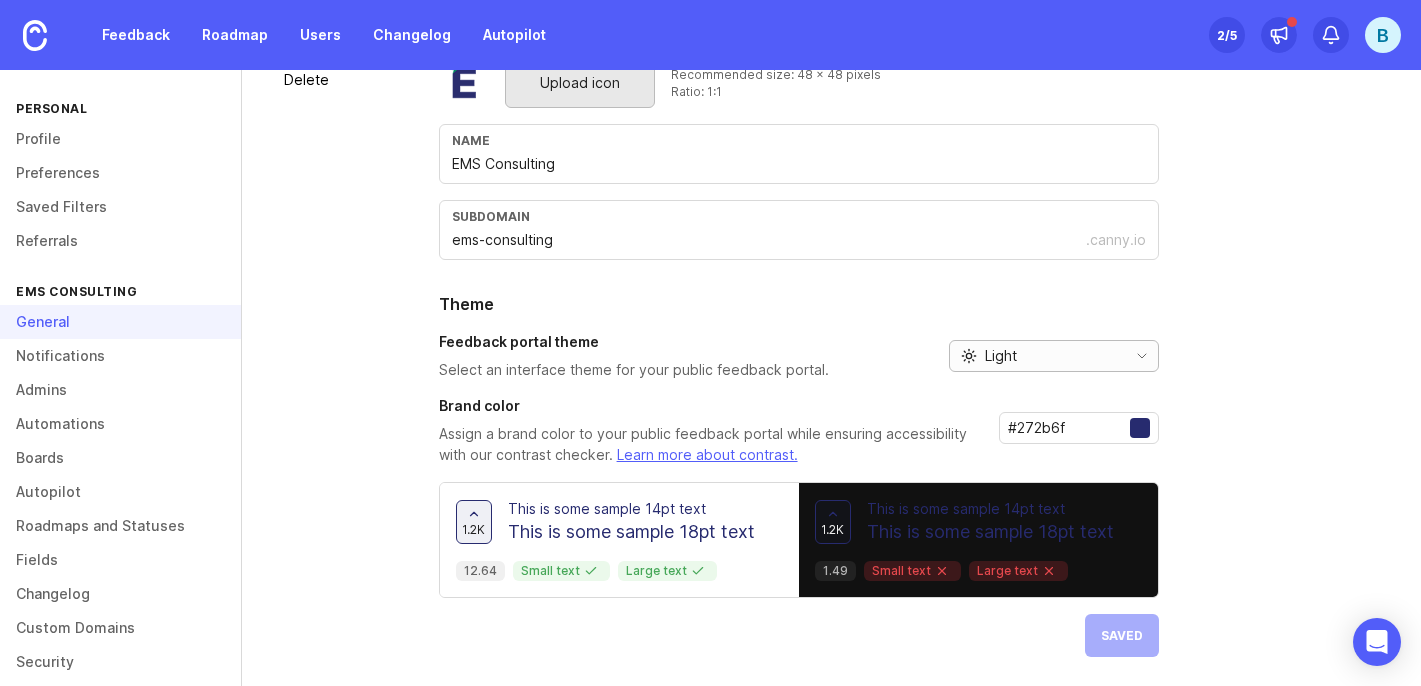 click at bounding box center (1142, 356) 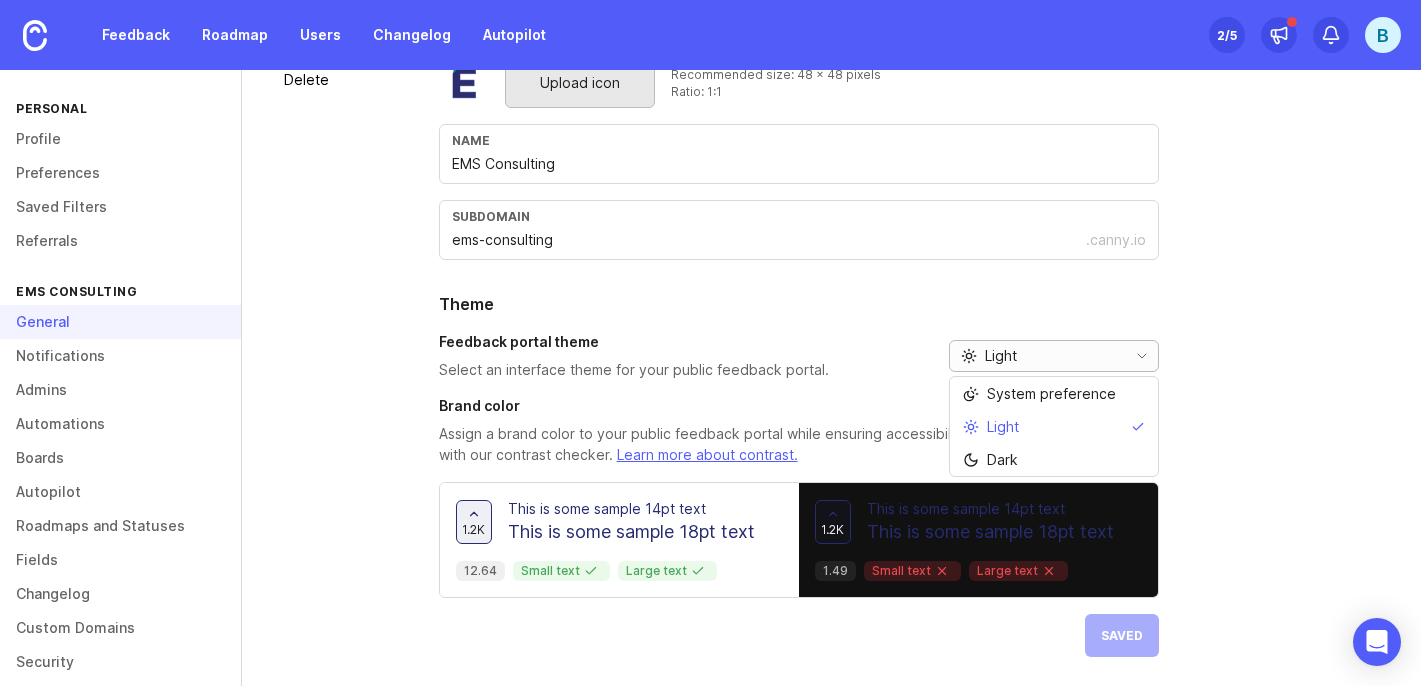 click at bounding box center [1142, 356] 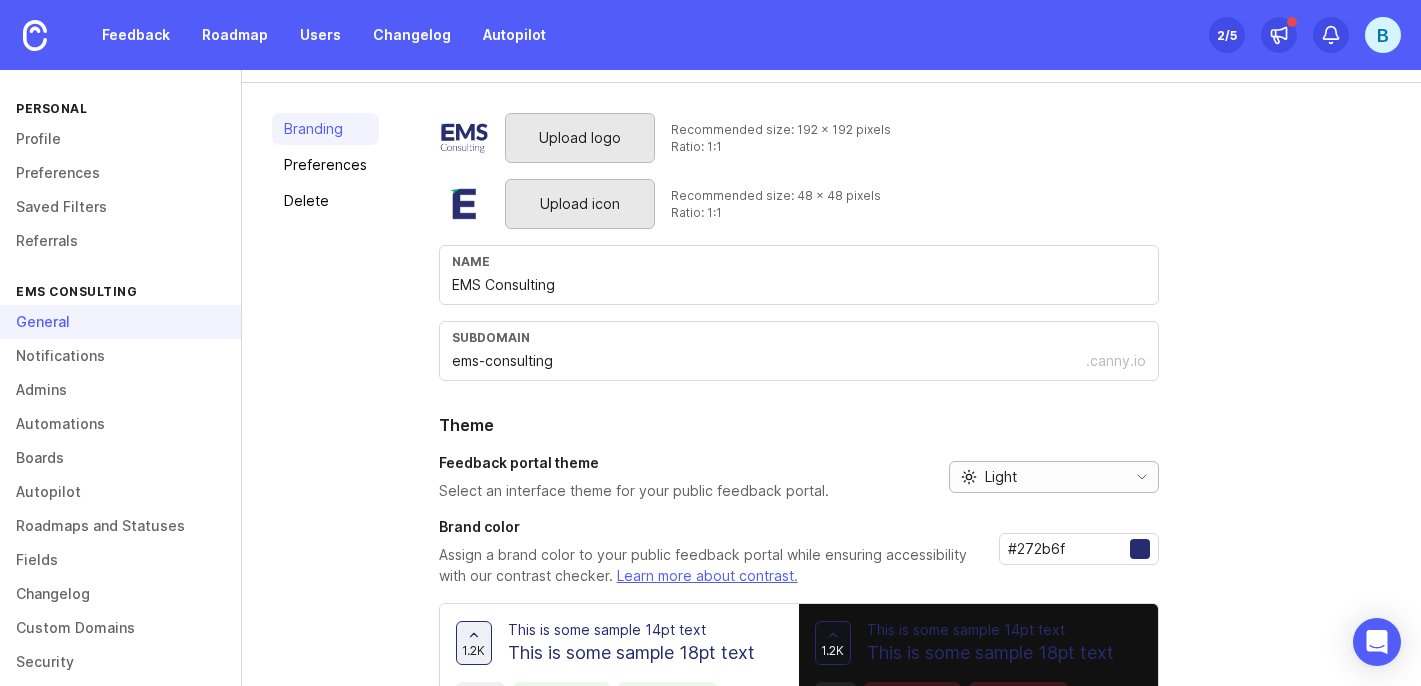 scroll, scrollTop: 0, scrollLeft: 0, axis: both 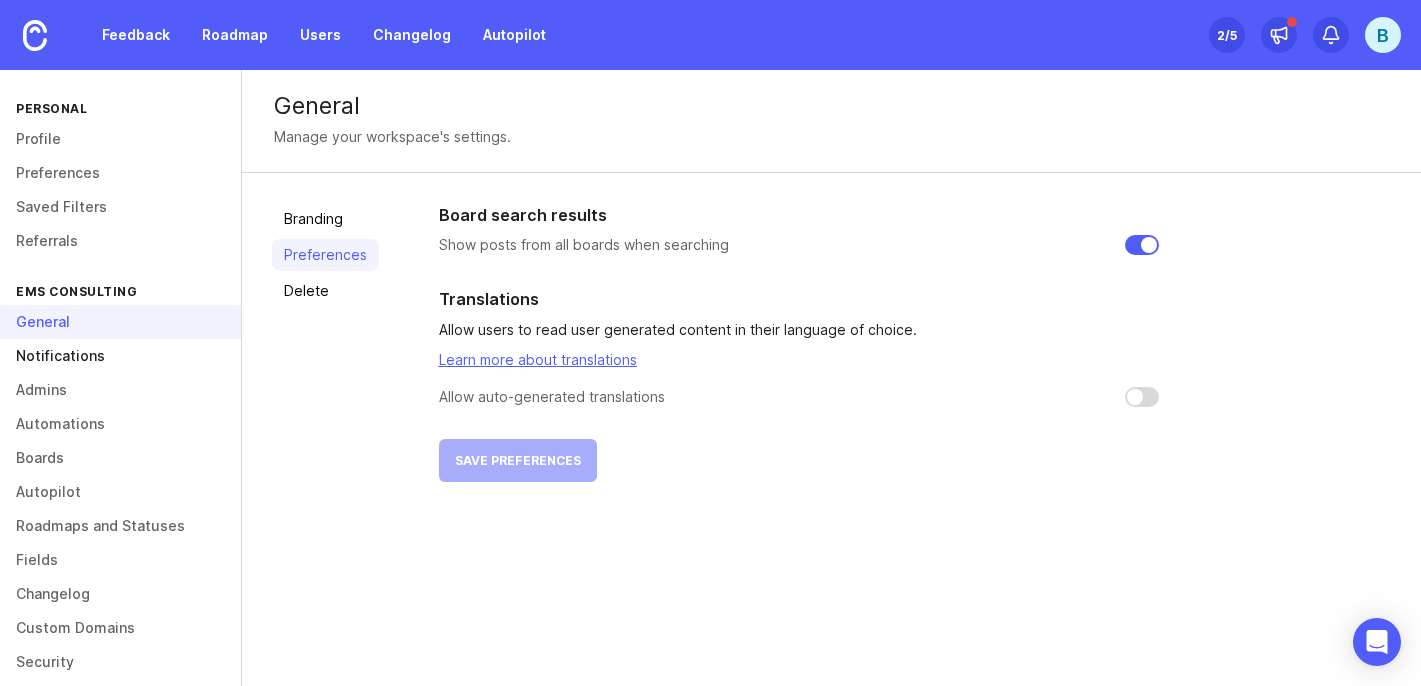 click on "Notifications" at bounding box center (120, 356) 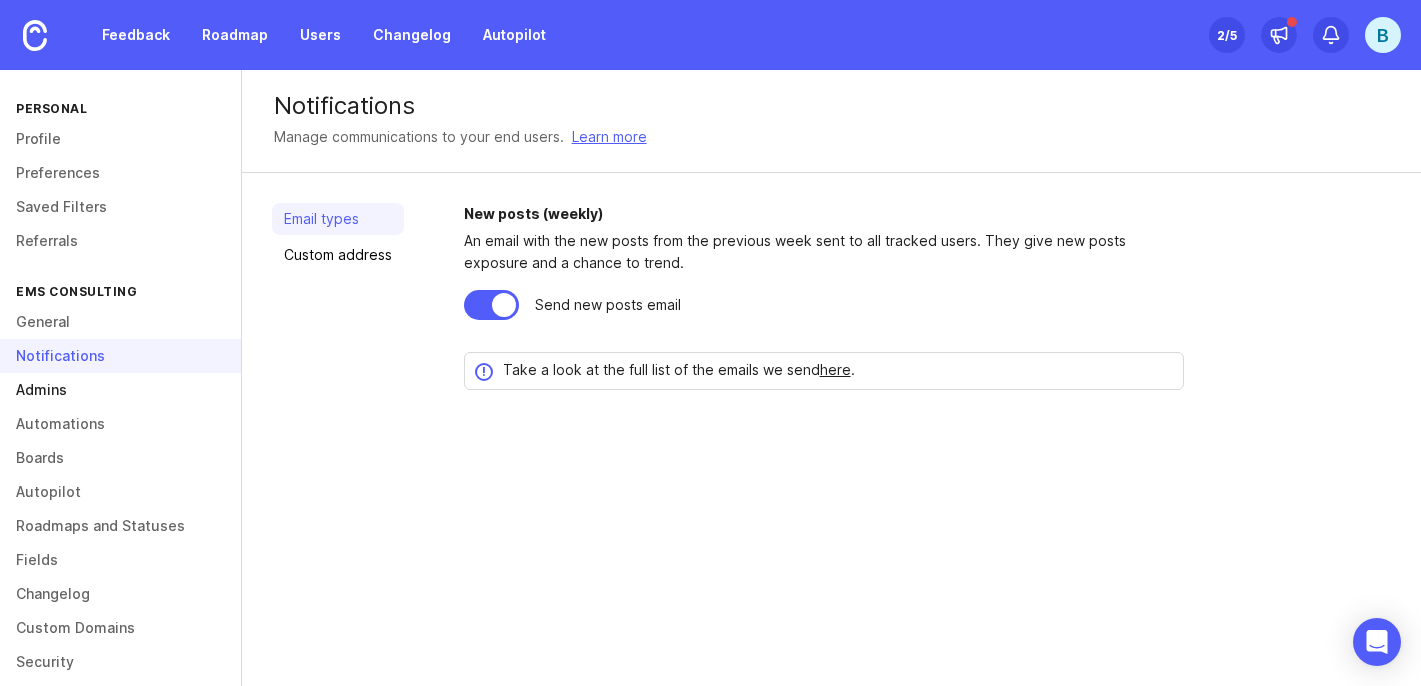 click on "Admins" at bounding box center (120, 390) 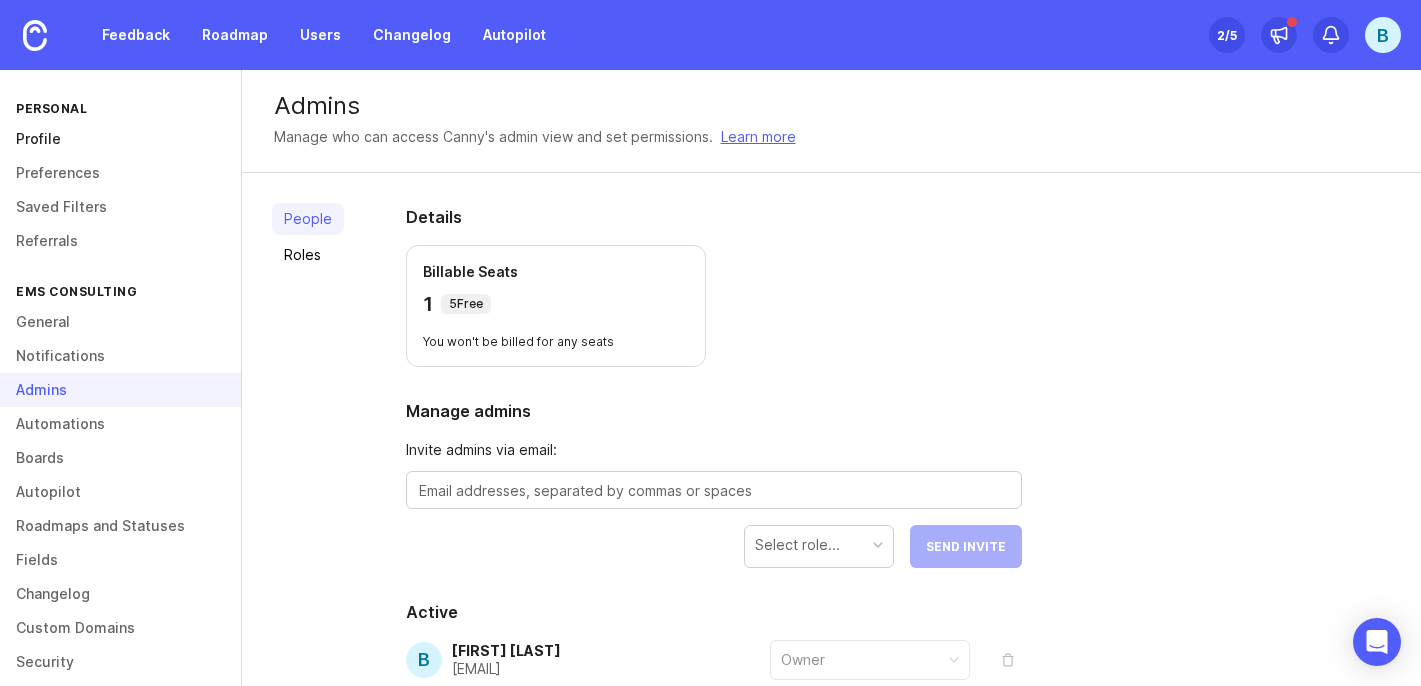 click on "Profile" at bounding box center [120, 139] 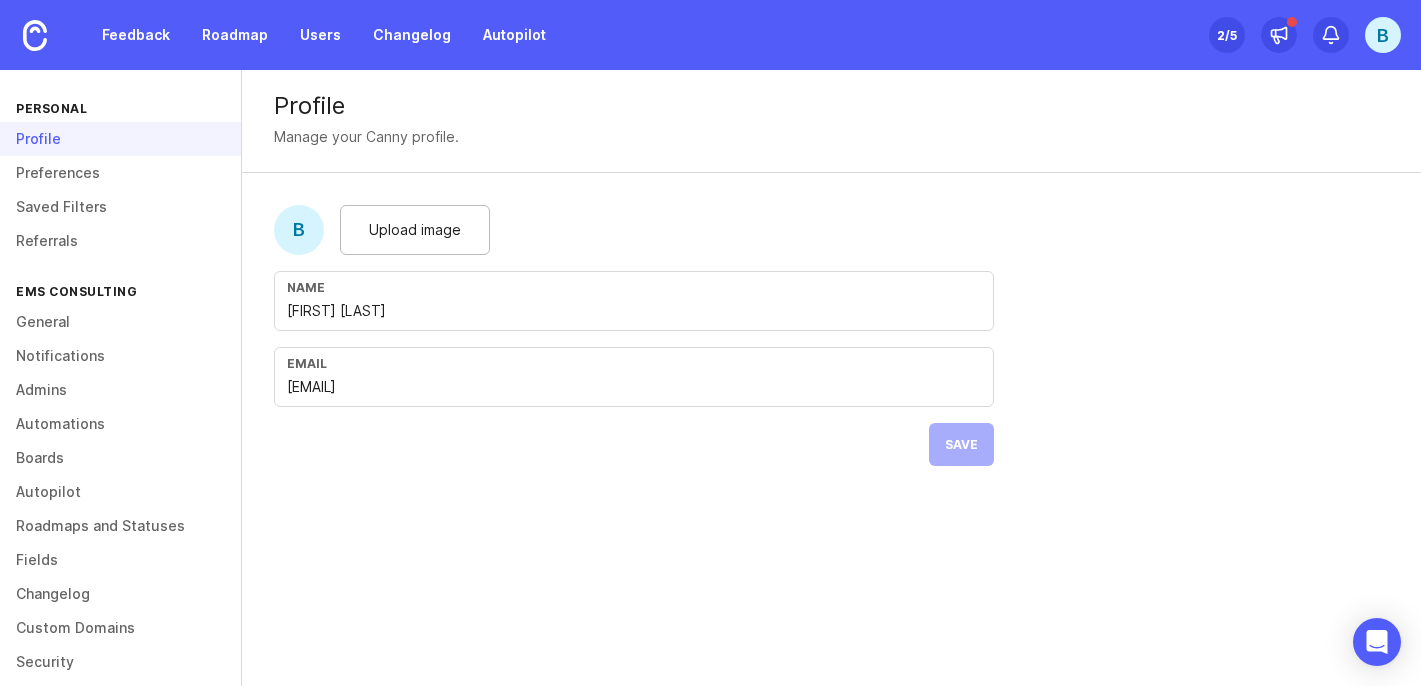 click on "2 /5" at bounding box center [1227, 35] 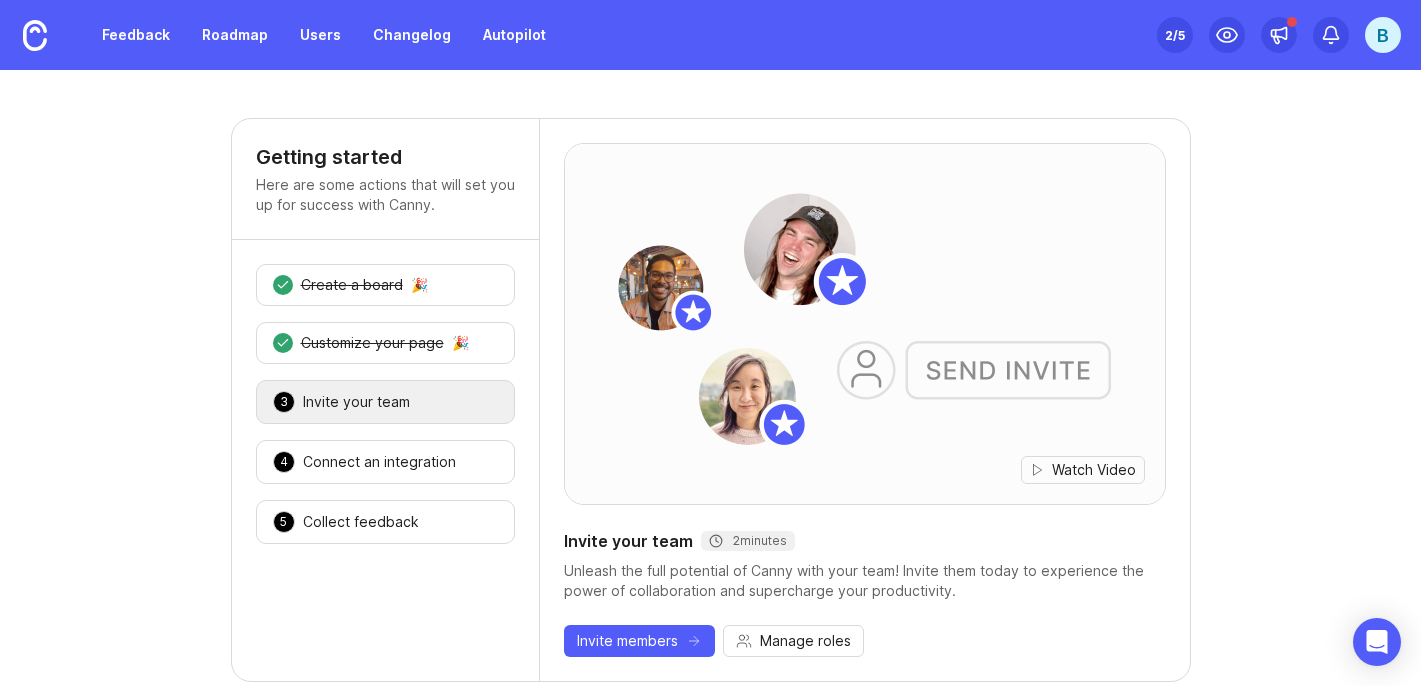 click on "Getting started Here are some actions that will set you up for success with Canny. 1 Create a board 🎉 2 Customize your page 🎉 3 Invite your team 🎉 4 Connect an integration 🎉 5 Collect feedback 🎉 Watch Video Invite your team 2 minutes Unleash the full potential of Canny with your team! Invite them today to experience the power of collaboration and supercharge your productivity. Invite members Manage roles Activity Overview Welcome to Canny! You'll see charts of your activity here when you have some feedback. New posts No posts have recently been created. Stale posts None of your posts are stale. Show activity for This week Admins Votes Posts Comments Merges B [FIRST] [LAST] [EMAIL] — — — — Posts Overview View distribution of all posts across your boards. All boards Everyone Categories This week No results found Results will be displayed when there is more activity. Roadmap Filters Planned Share your progress by changing the status on posts. In Progress Complete" at bounding box center [710, 1284] 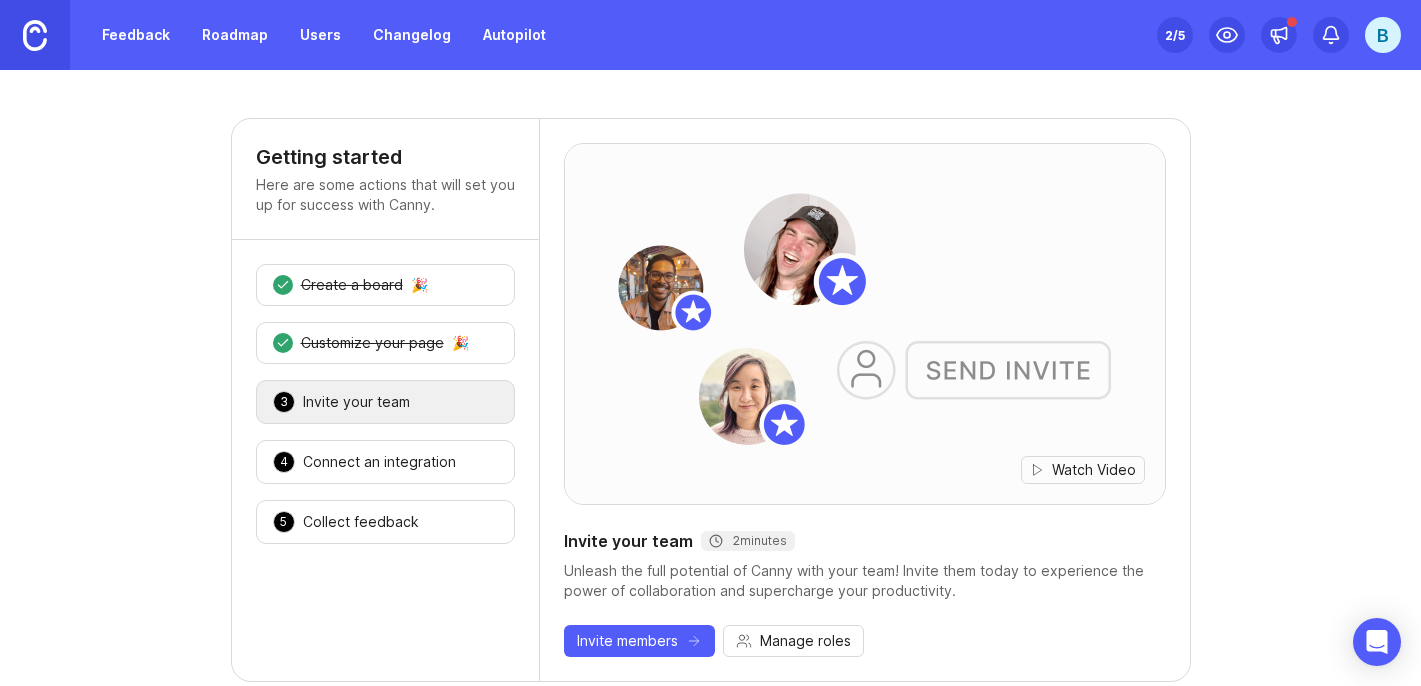 click at bounding box center (35, 35) 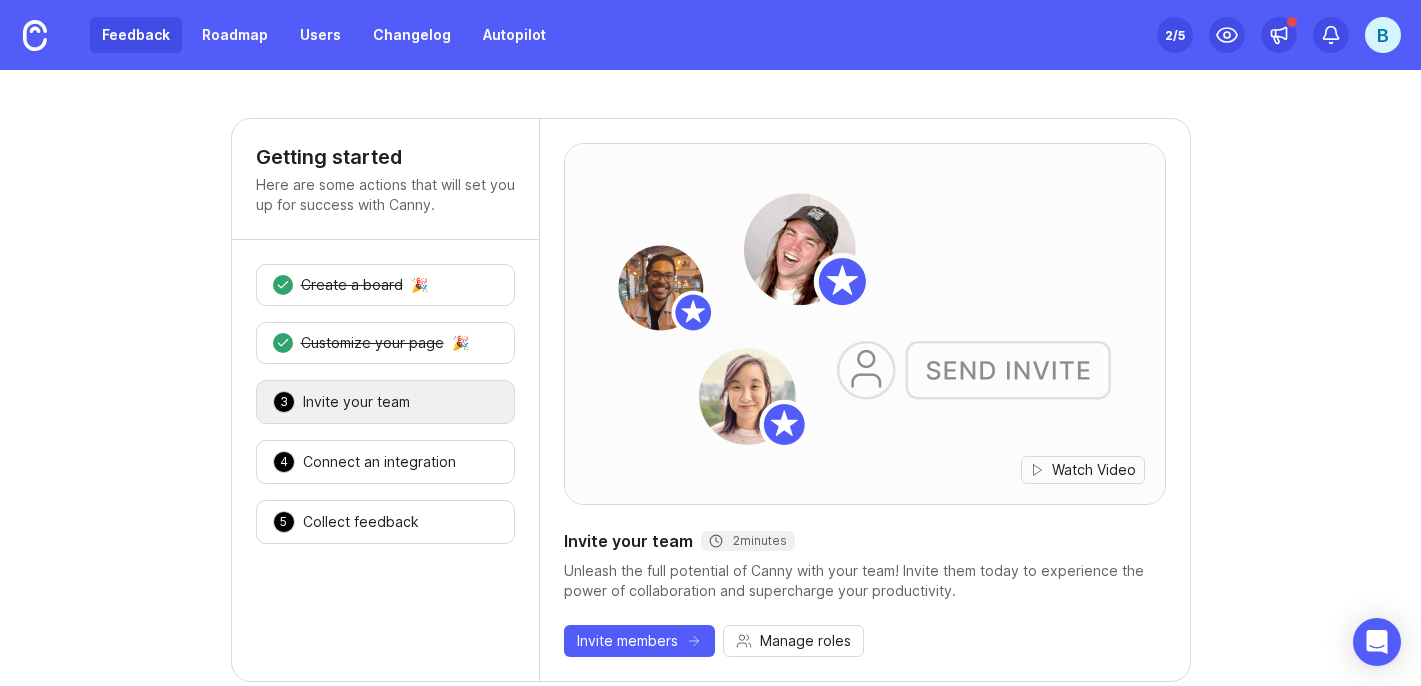 click on "Feedback" at bounding box center [136, 35] 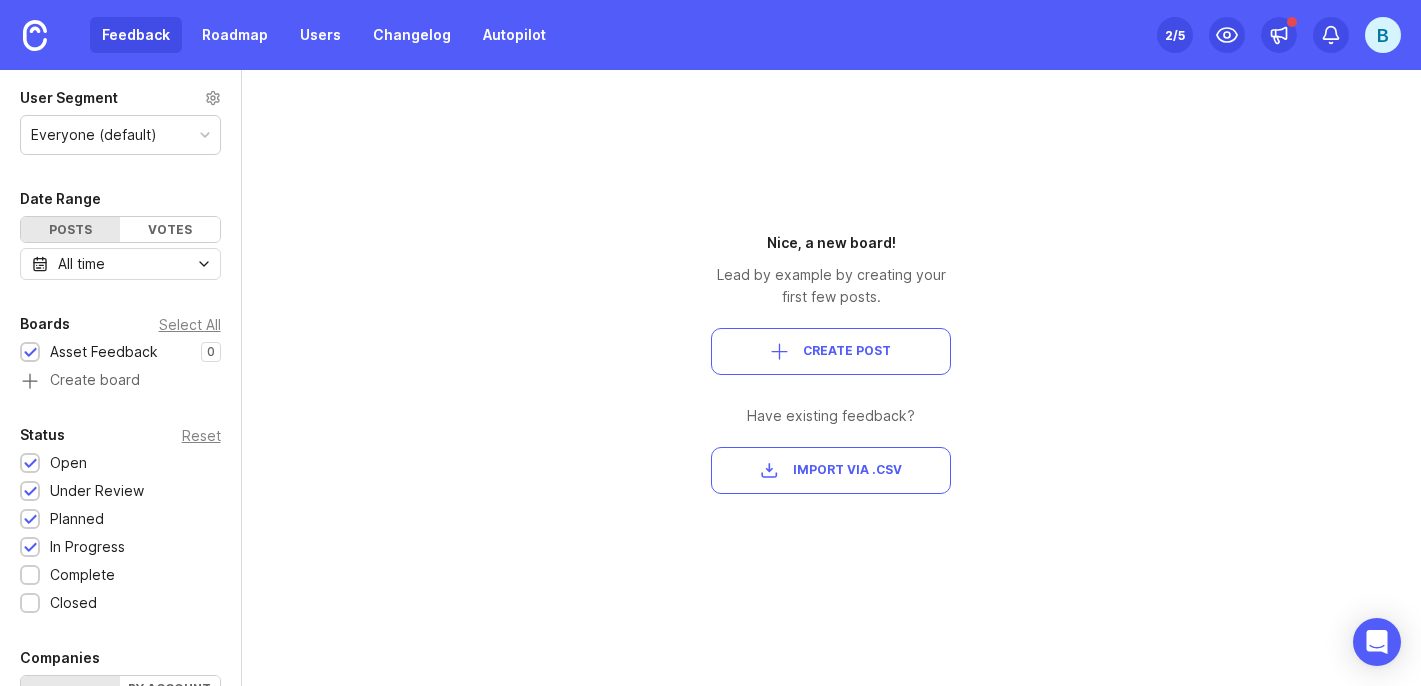 click on "User Segment Everyone (default) Date Range Posts Votes All time Boards Select All Asset Feedback 0 1 Create board Status Reset Open 1 Under Review 1 Planned 1 In Progress 1 Complete 1 Closed 1 Companies By name By account owner There are no matching companies Tags Posts without tags Categories Uncategorized only Owner Search All No owner Me Nice, a new board! Lead by example by creating your first few posts. Create Post   Have existing feedback? Import via .csv" at bounding box center (710, 378) 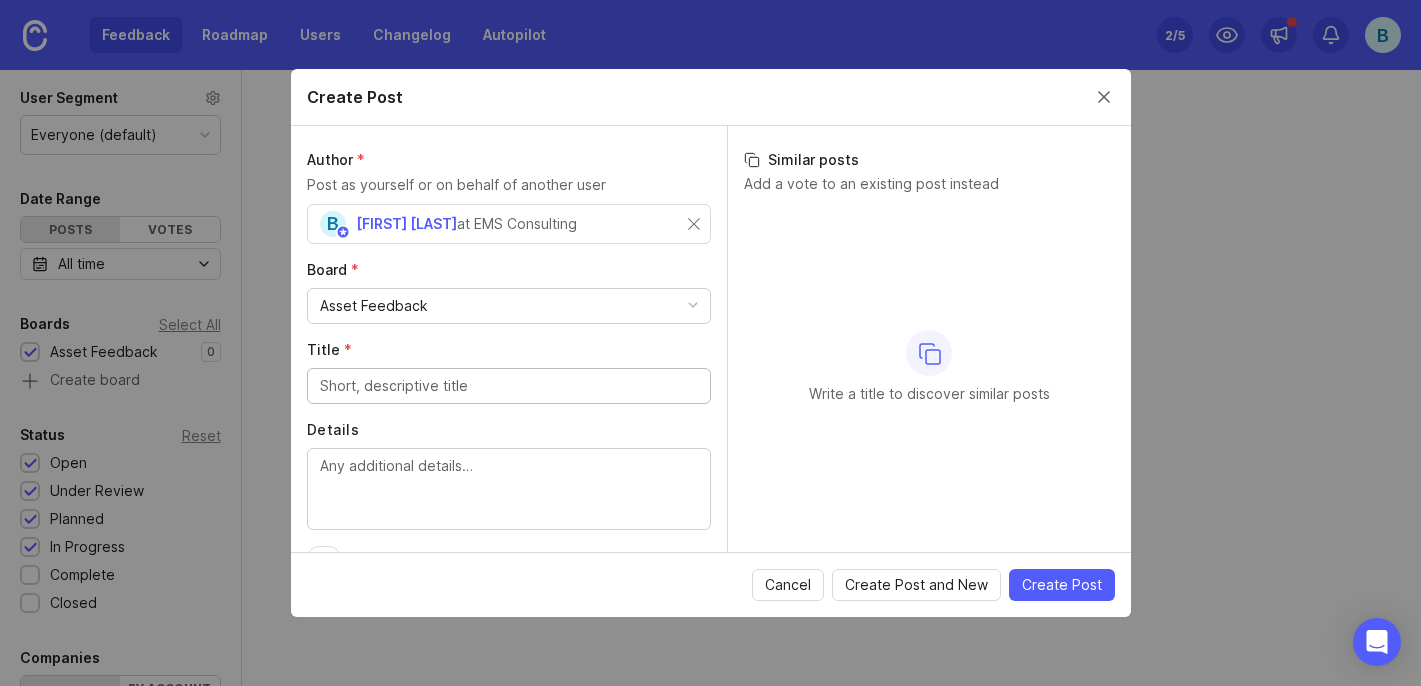 click on "Title *" at bounding box center [509, 386] 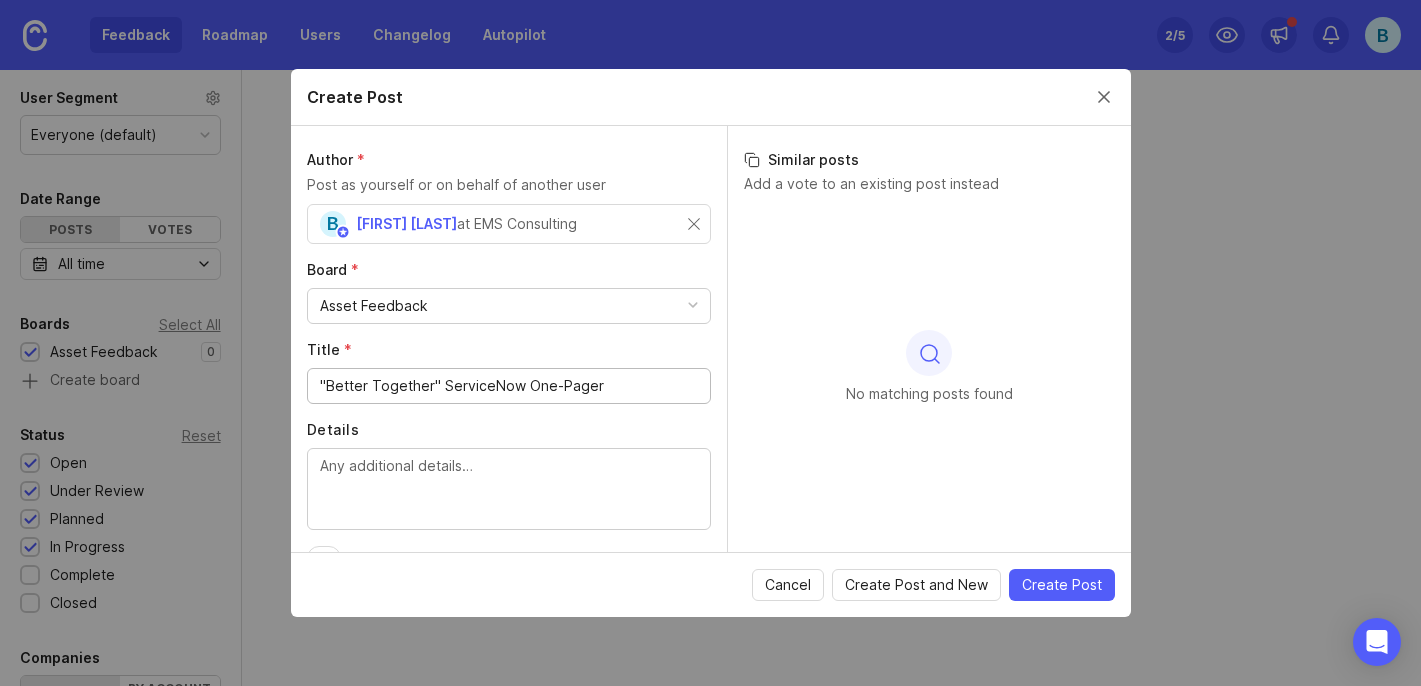 type on ""Better Together" ServiceNow One-Pager" 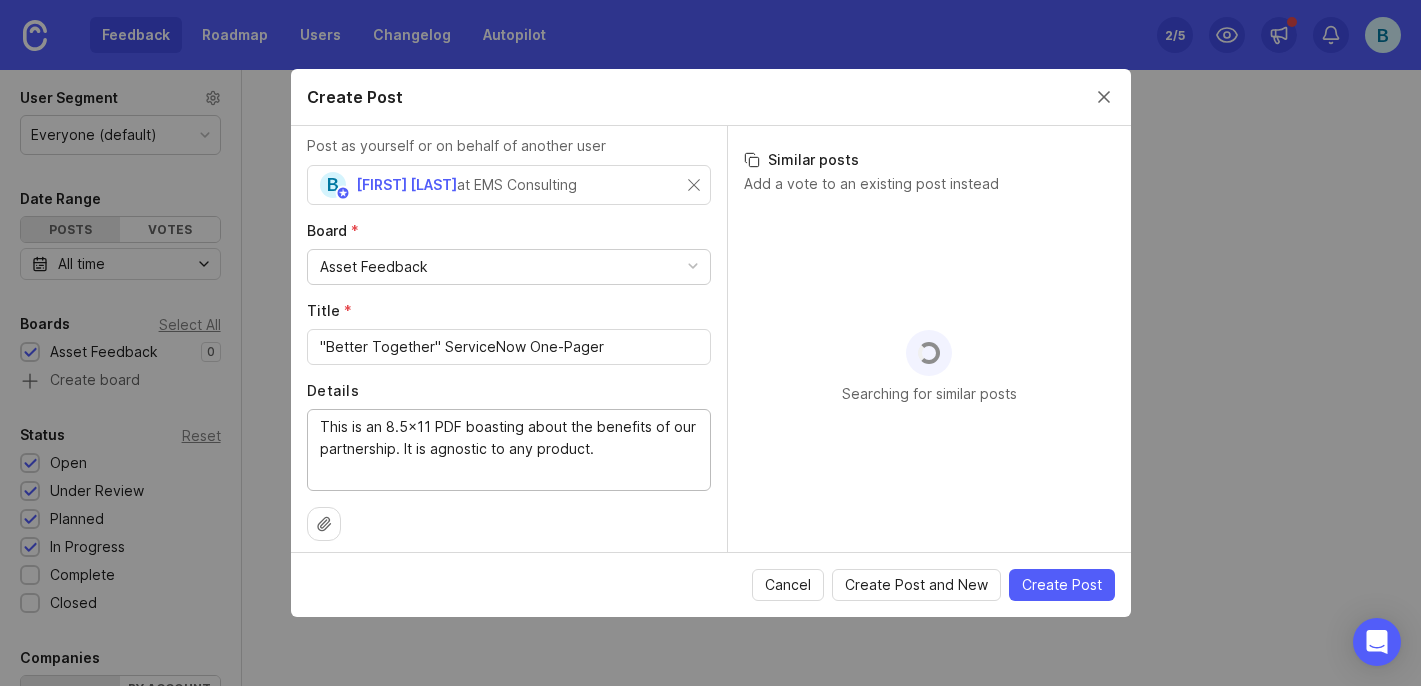 scroll, scrollTop: 51, scrollLeft: 0, axis: vertical 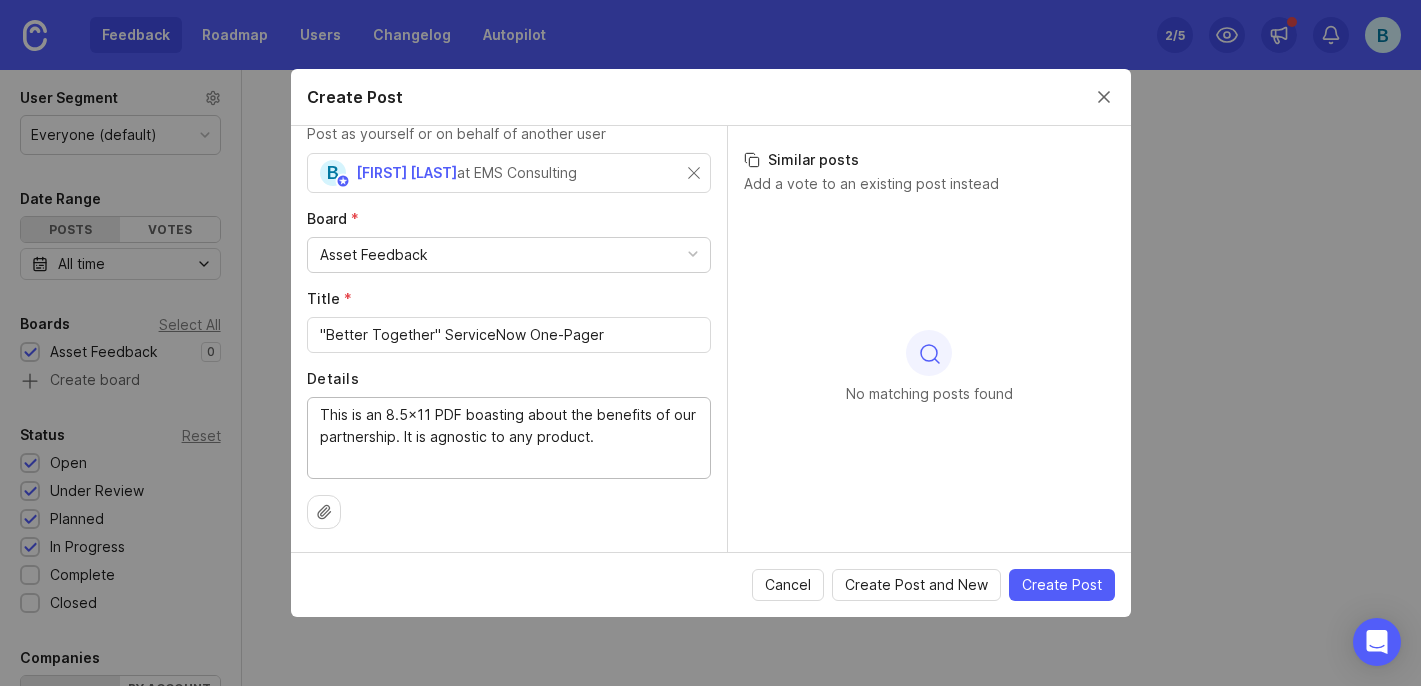 type on "This is an 8.5x11 PDF boasting about the benefits of our partnership. It is agnostic to any product." 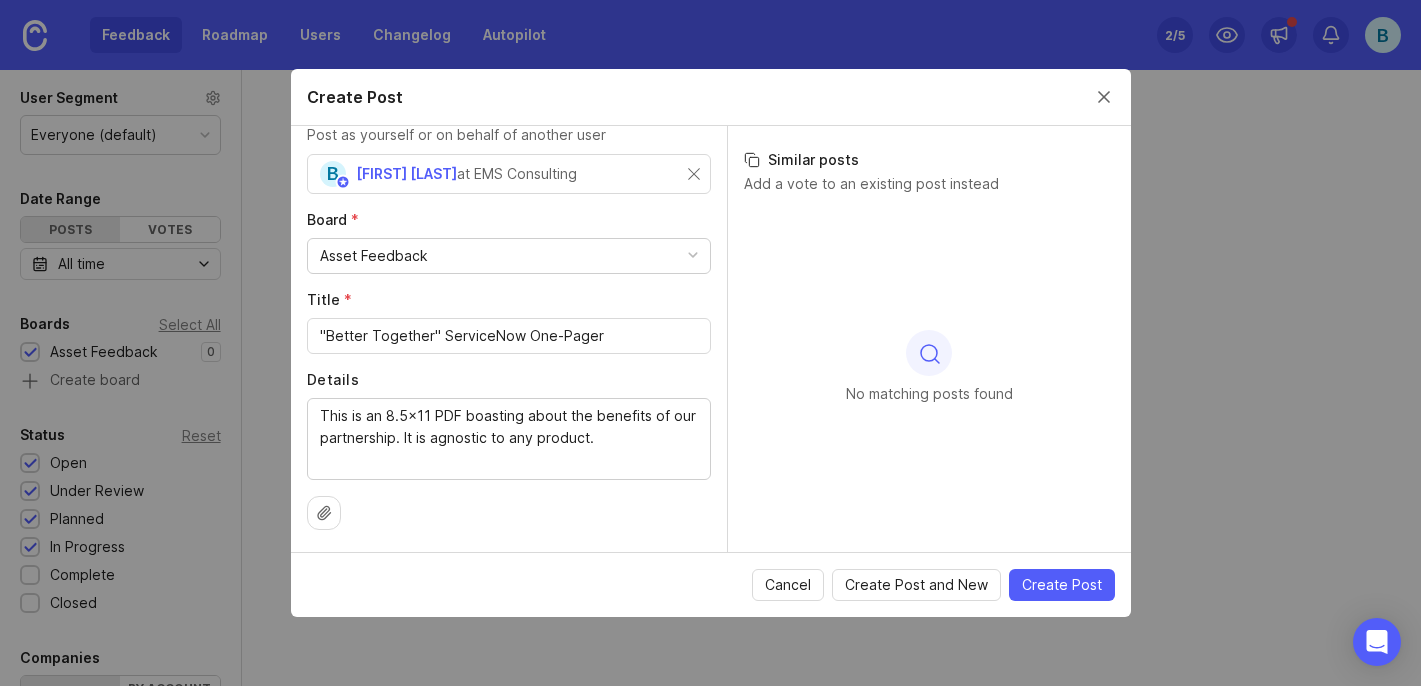 scroll, scrollTop: 51, scrollLeft: 0, axis: vertical 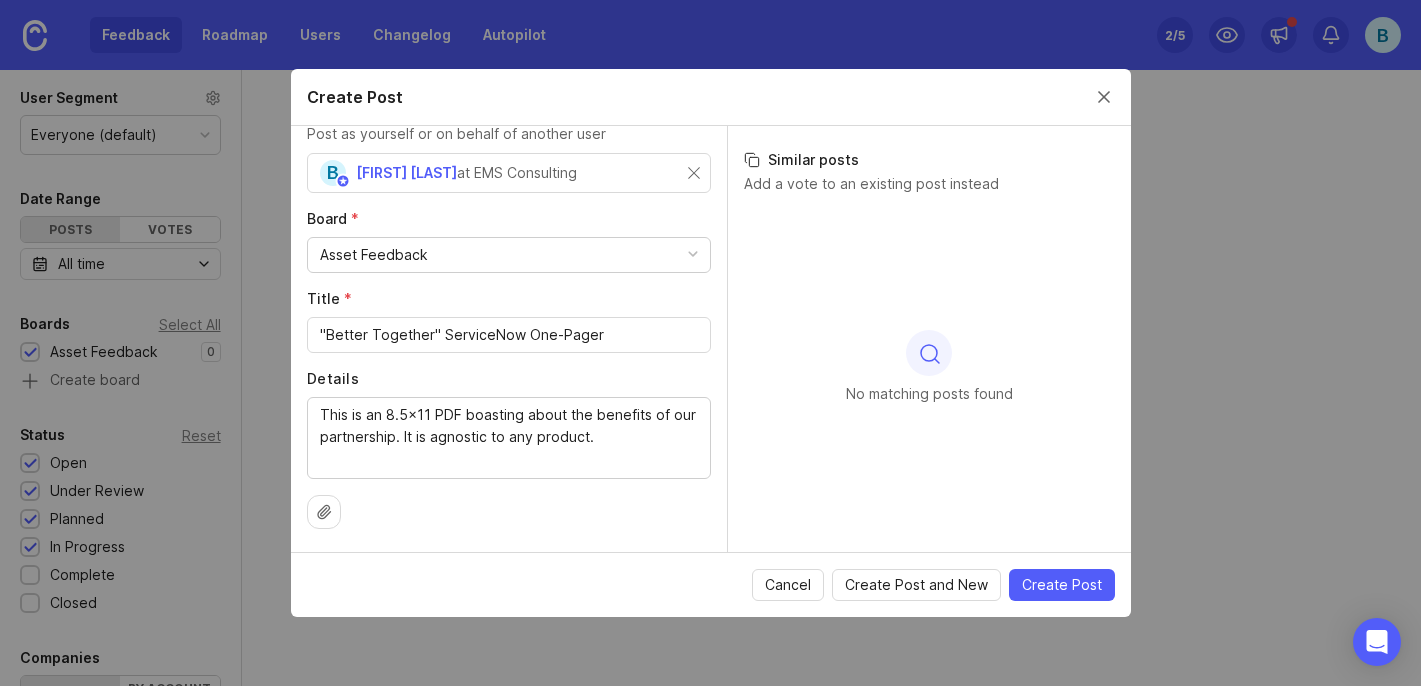 click at bounding box center (324, 511) 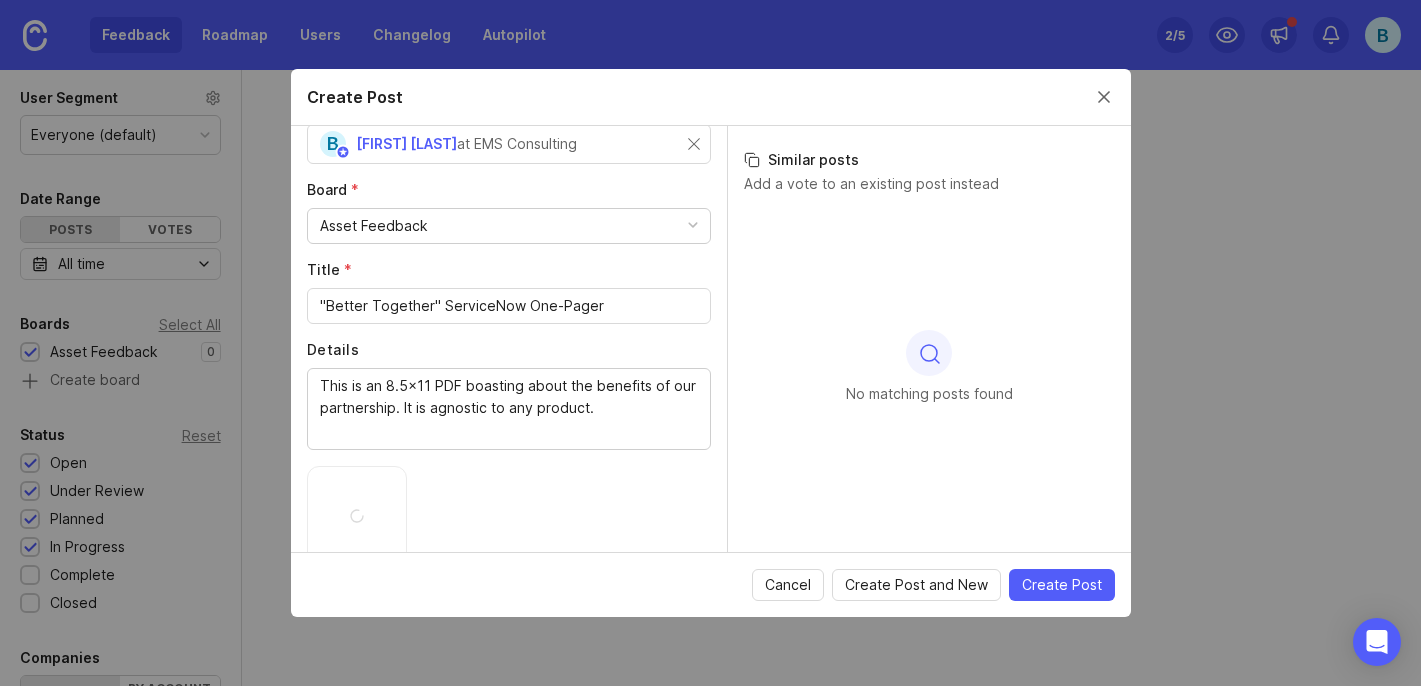 scroll, scrollTop: 163, scrollLeft: 0, axis: vertical 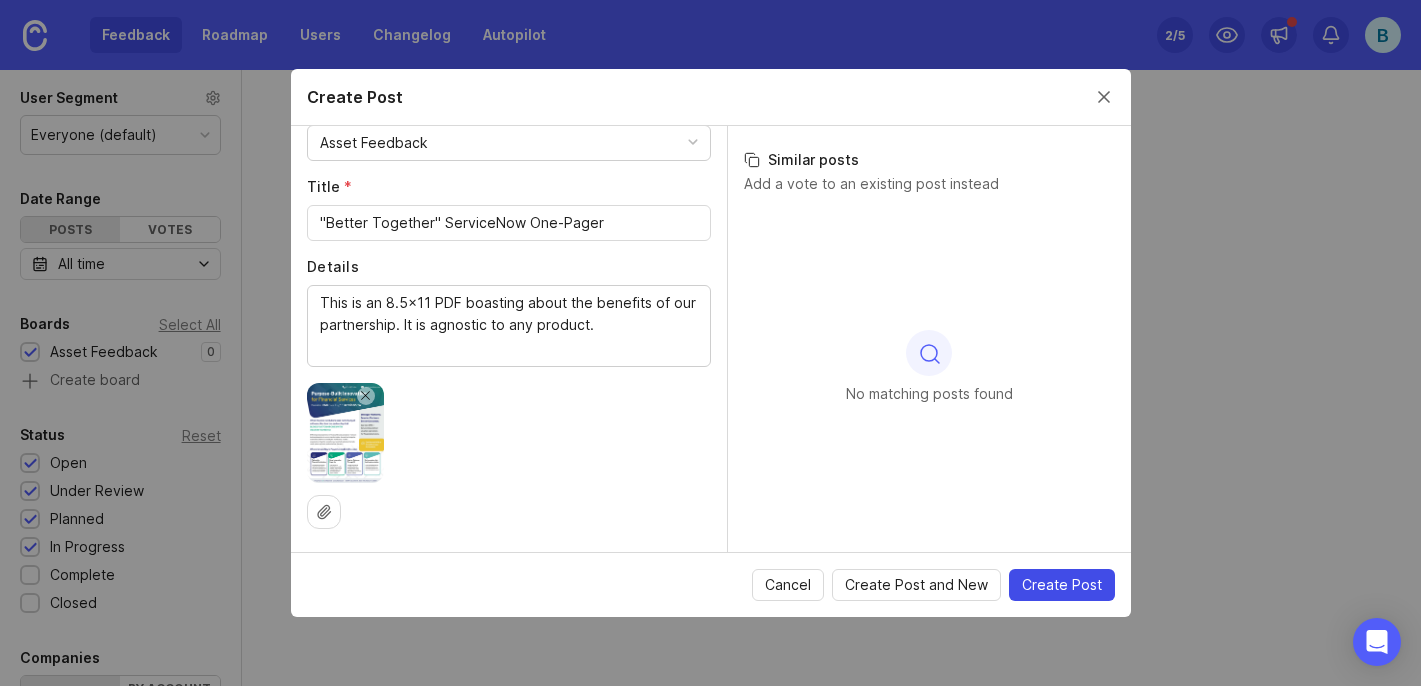 click on "Create Post" at bounding box center (1062, 585) 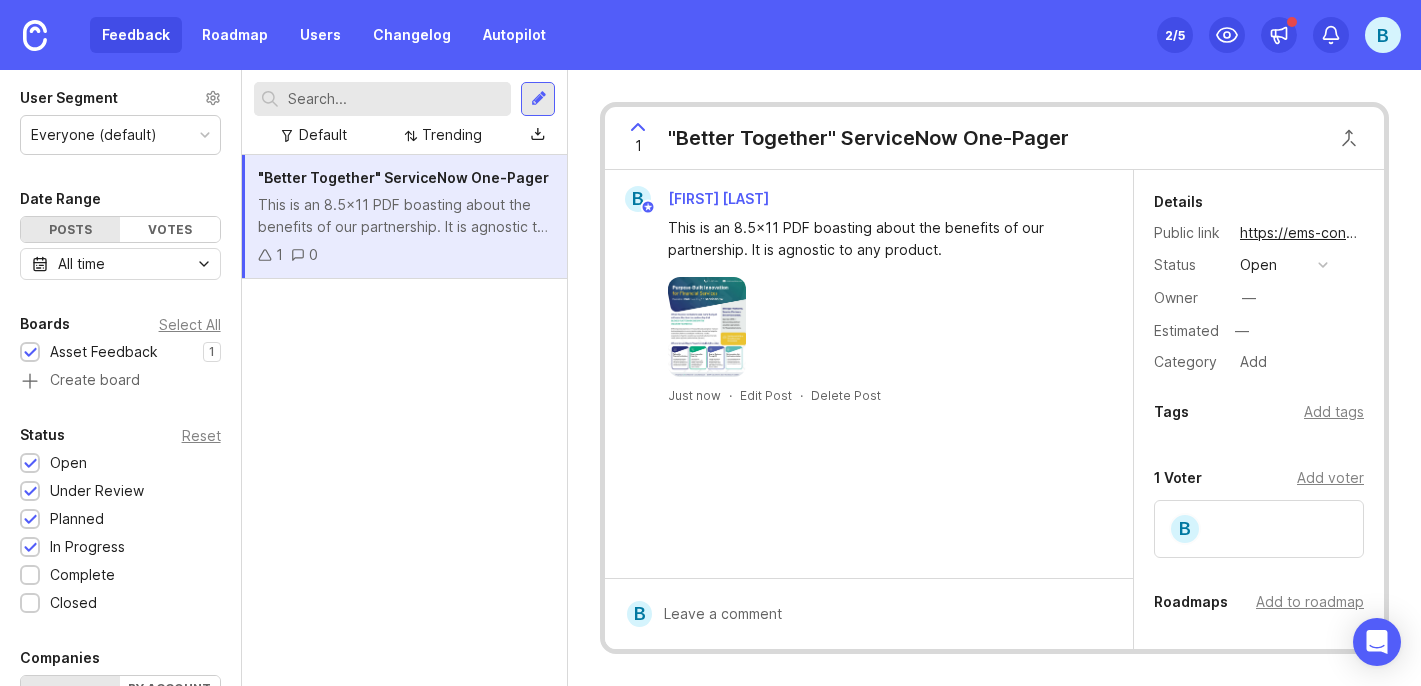 click on "This is an 8.5x11 PDF boasting about the benefits of our partnership. It is agnostic to any product." at bounding box center [880, 239] 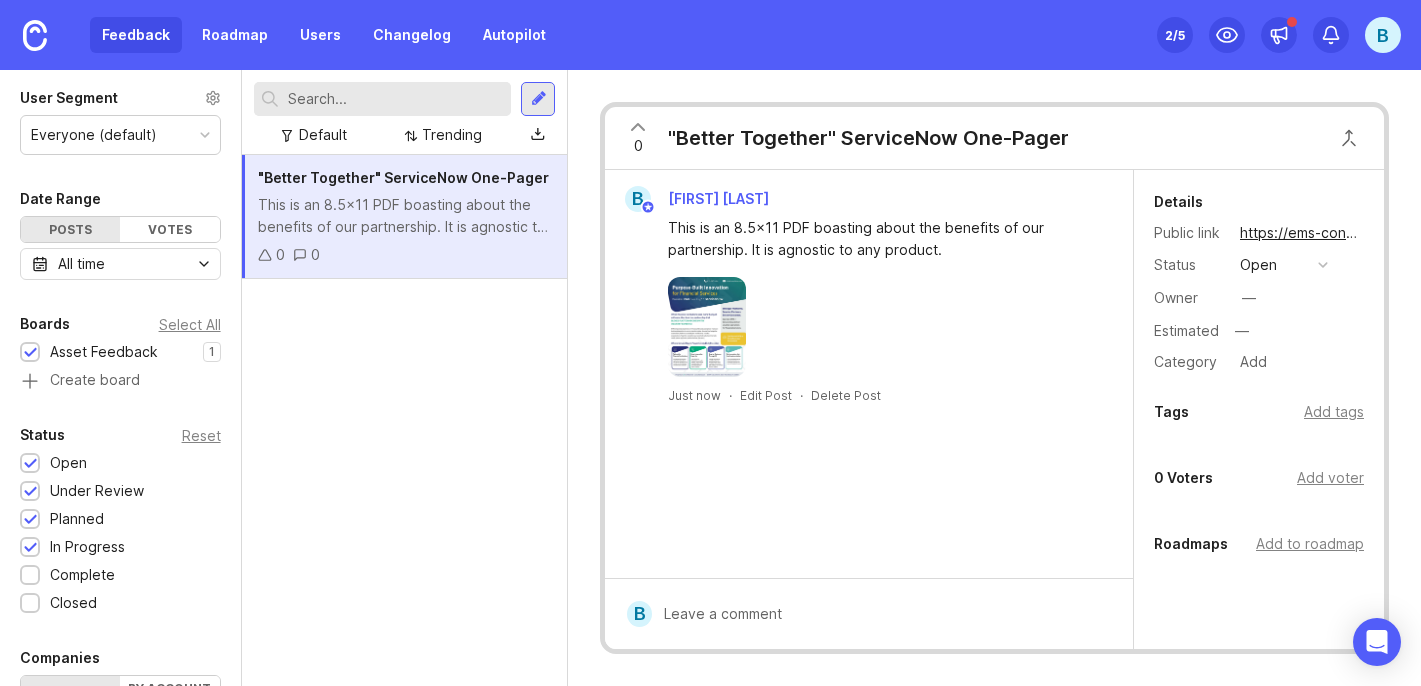 click at bounding box center (638, 127) 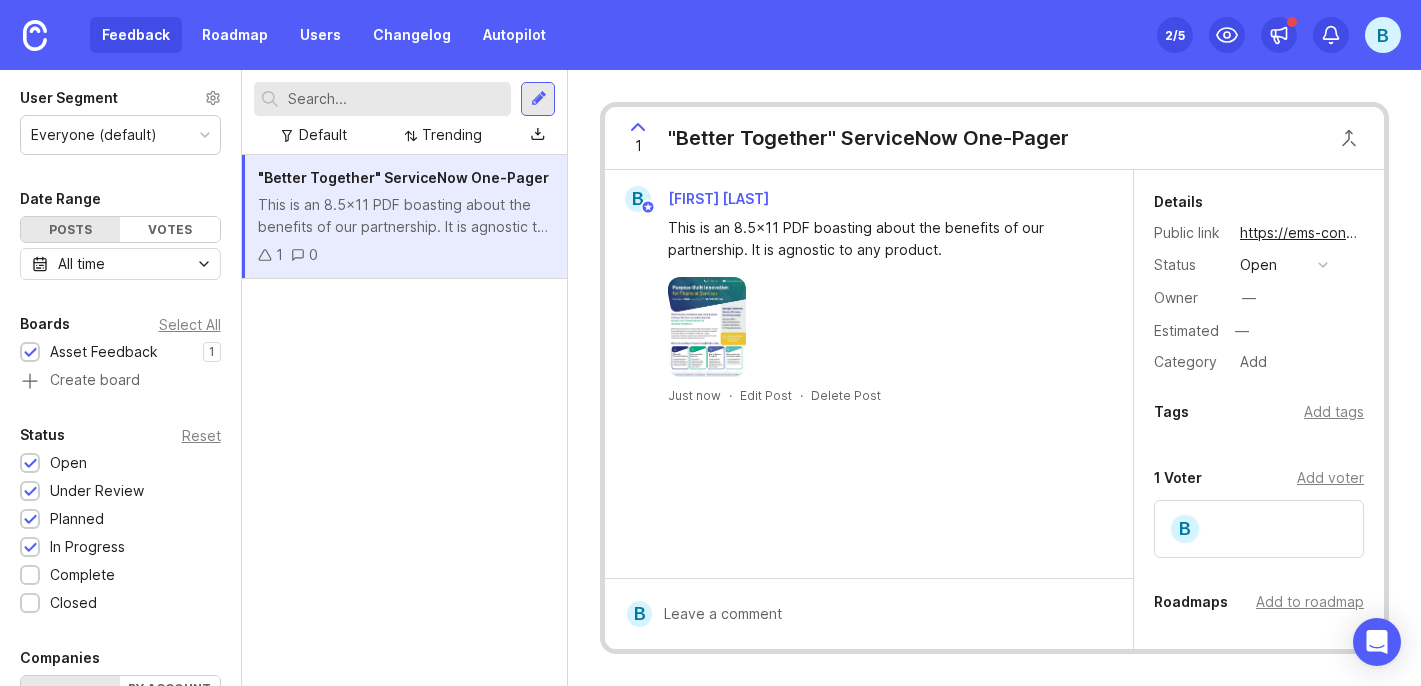 click at bounding box center (638, 127) 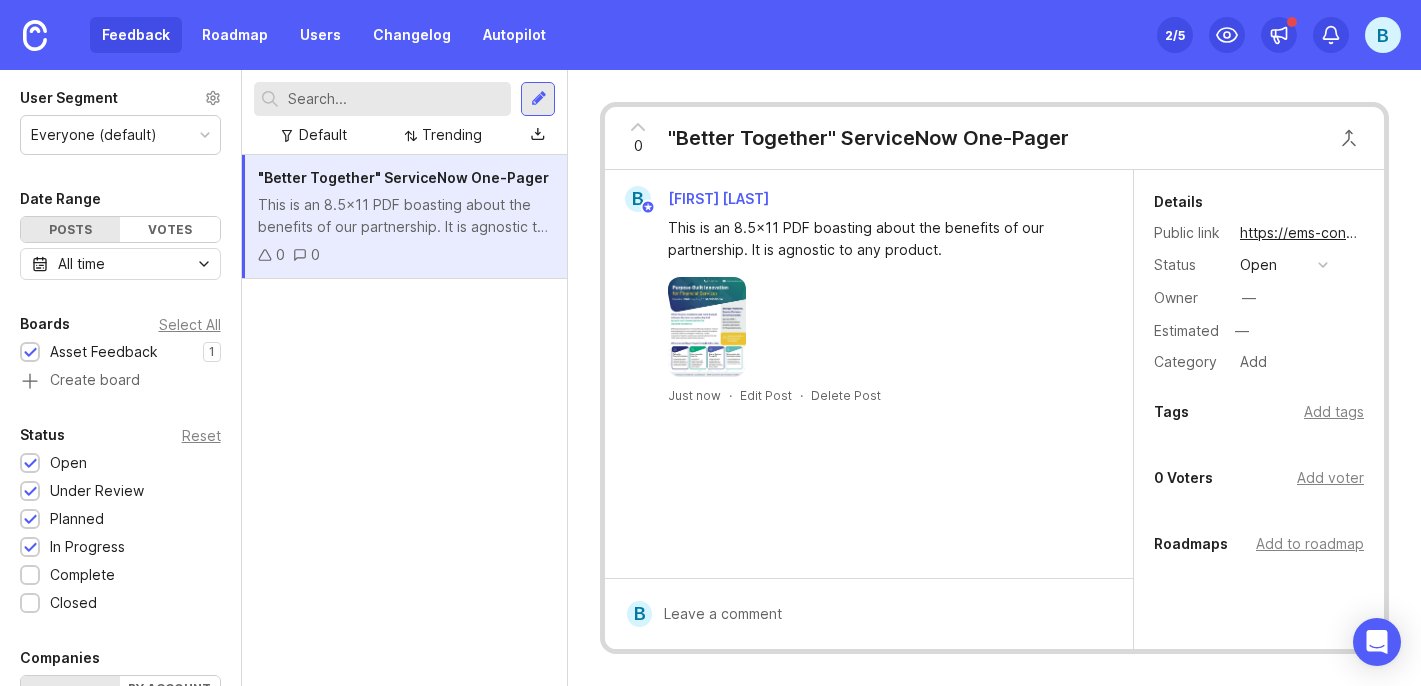 click on "This is an 8.5x11 PDF boasting about the benefits of our partnership. It is agnostic to any product." at bounding box center [405, 216] 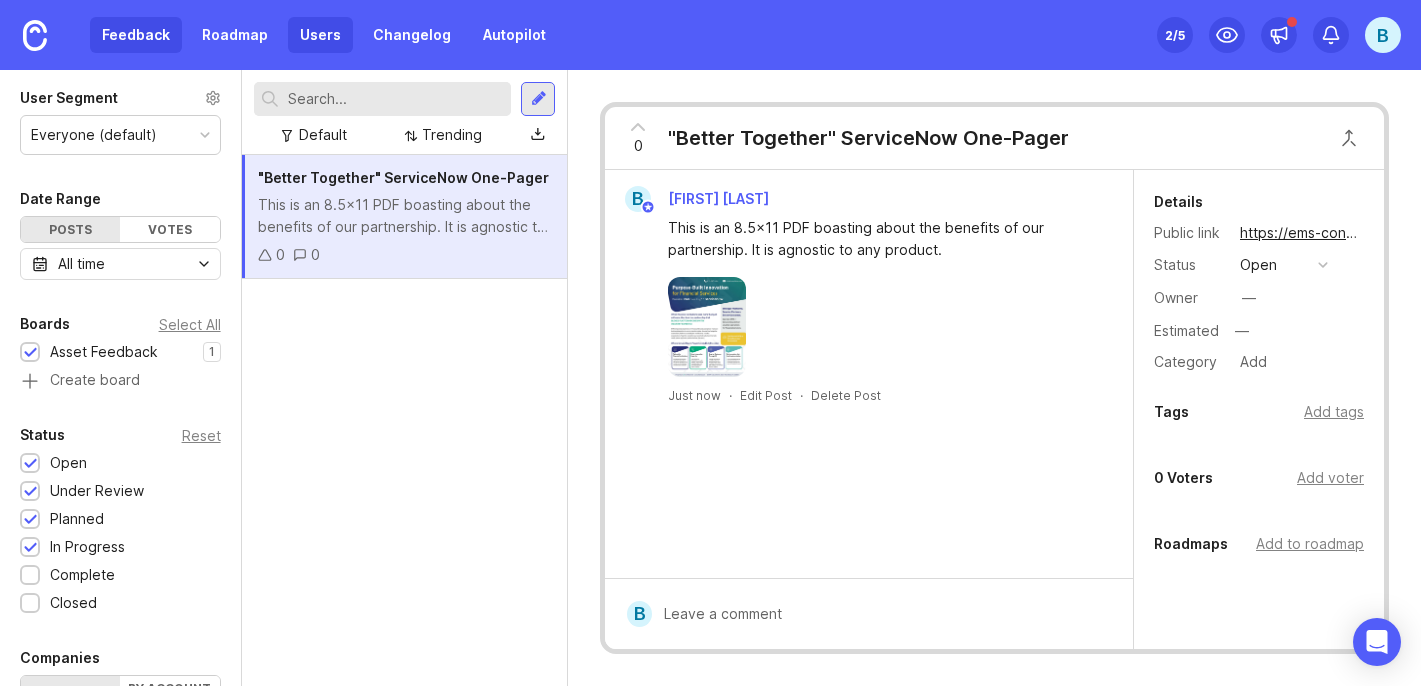 click on "Users" at bounding box center (320, 35) 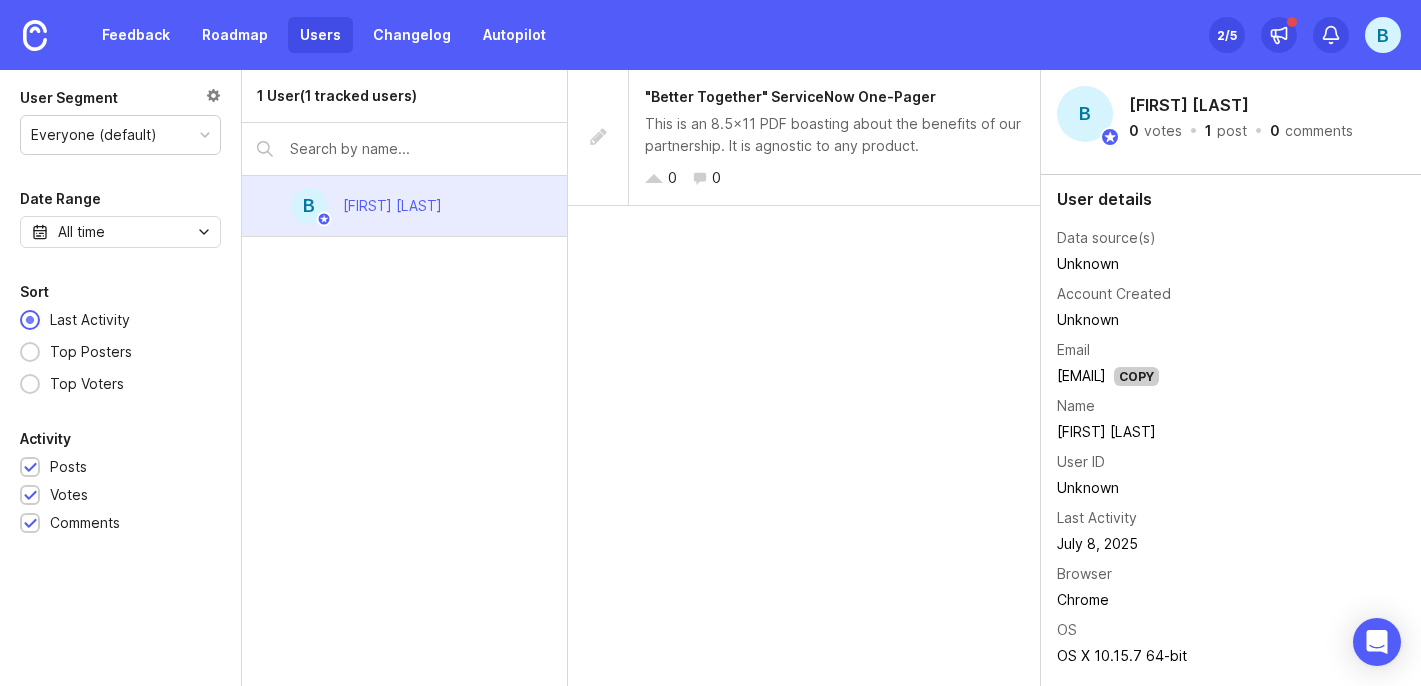 click on "Everyone (default)" at bounding box center (120, 135) 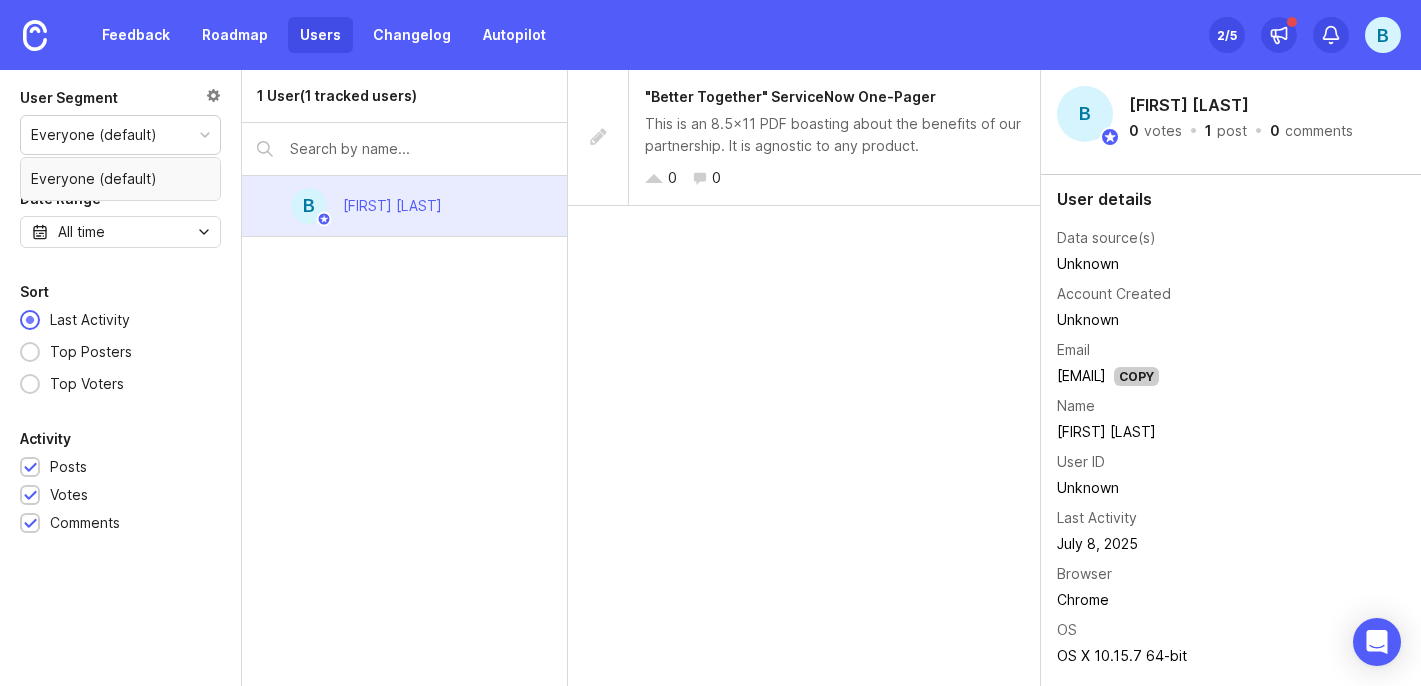 click on "Everyone (default)" at bounding box center (120, 135) 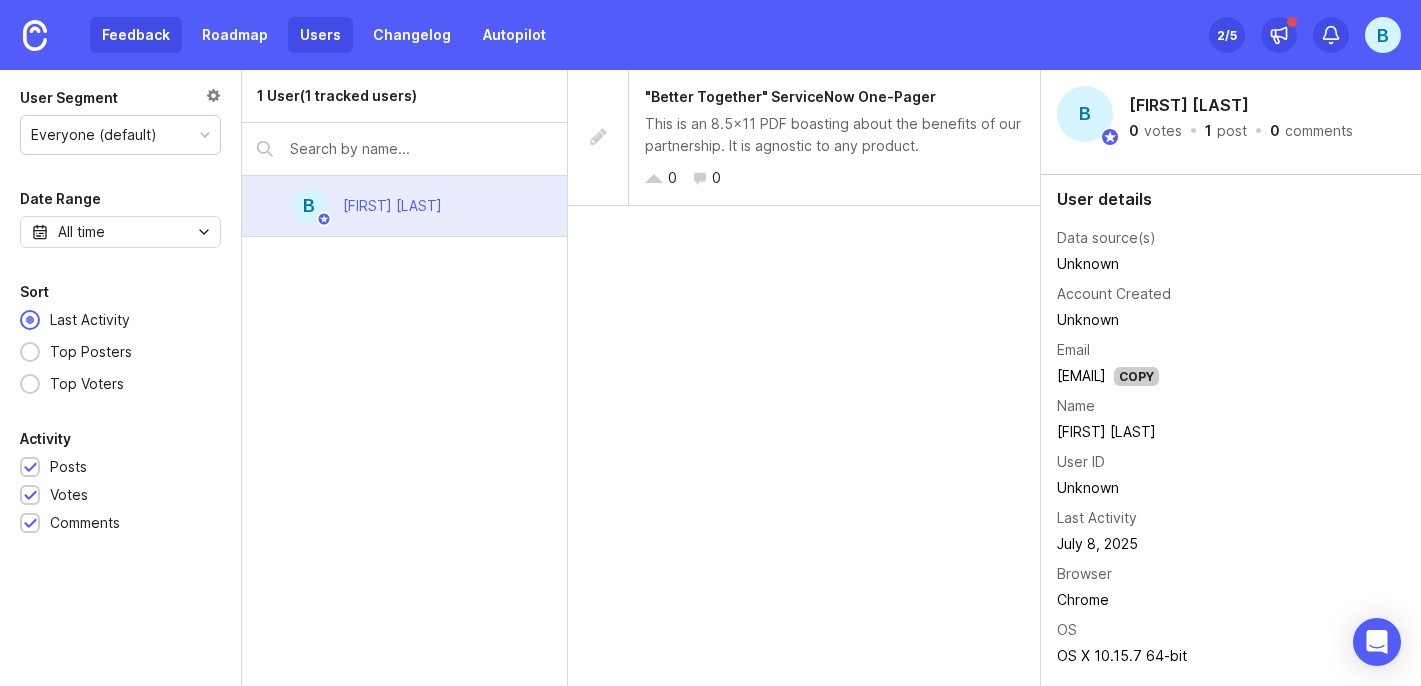 click on "Feedback" at bounding box center (136, 35) 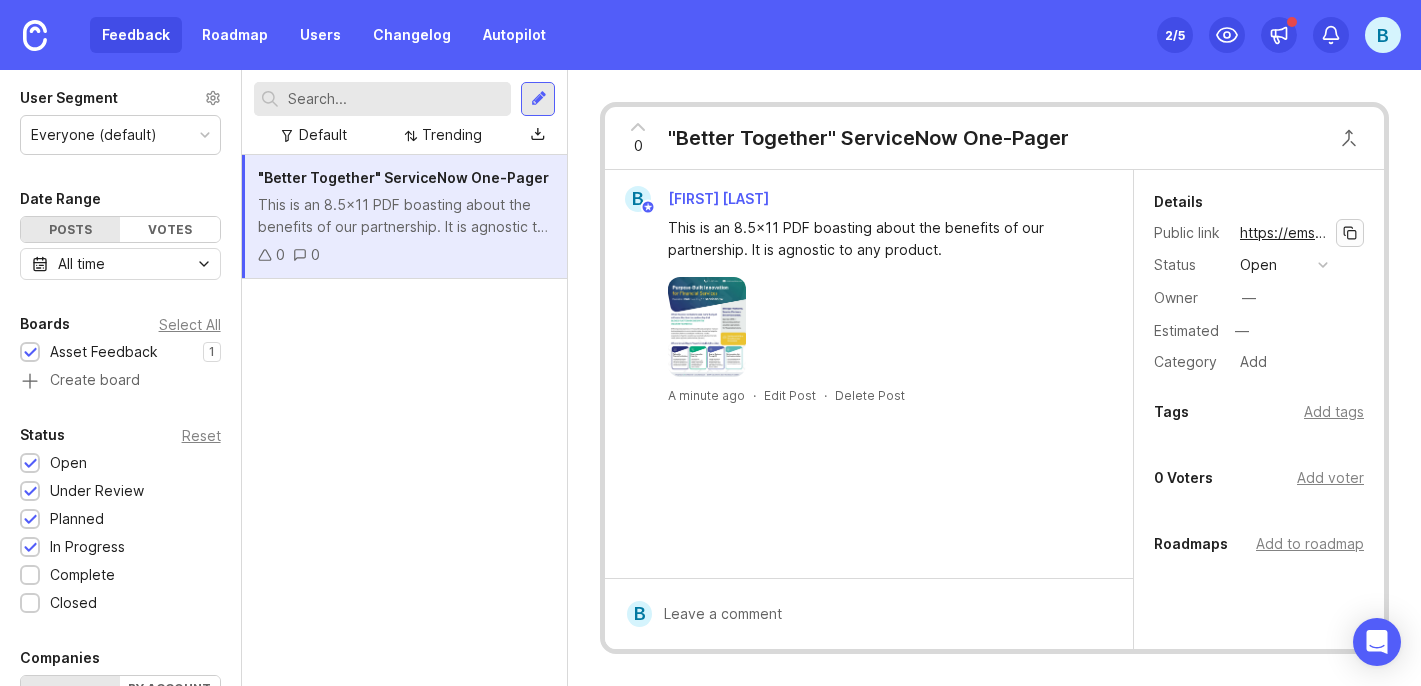 click at bounding box center [1350, 233] 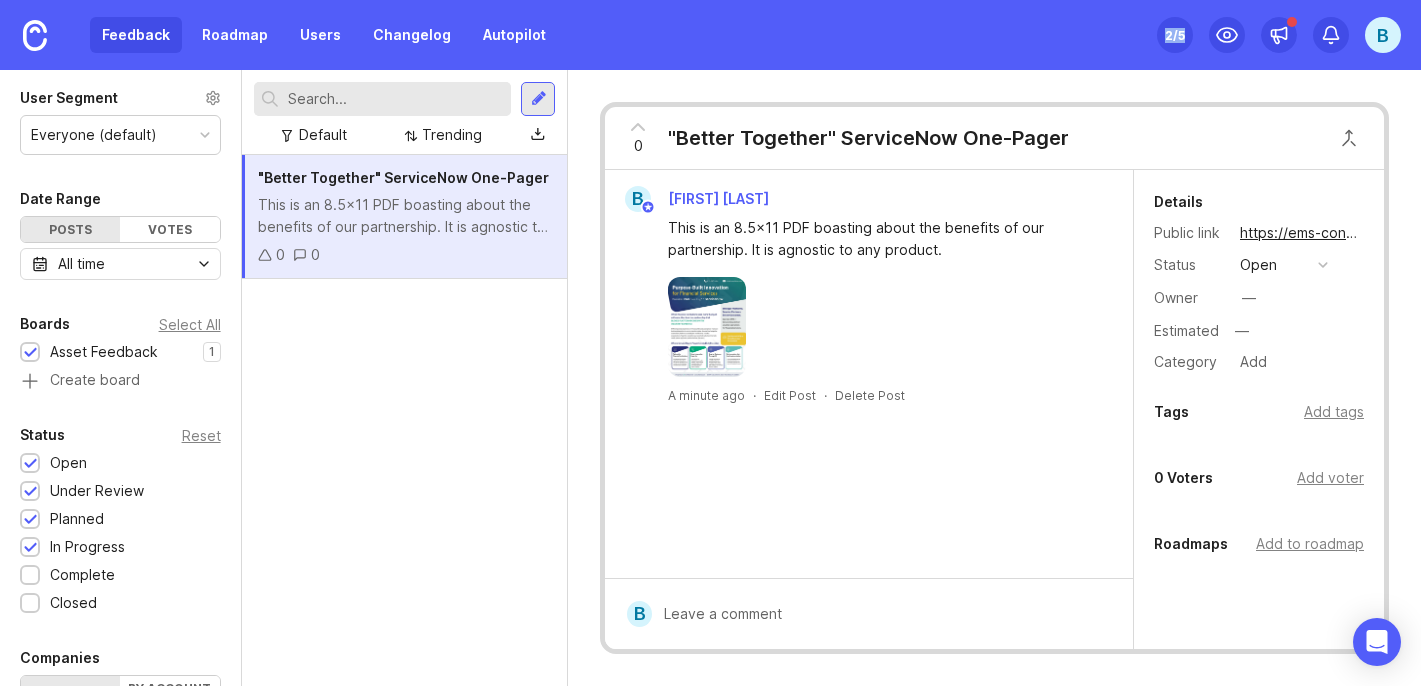 click on "Feedback Roadmap Users Changelog Autopilot   Set up Canny 2 /5 B" at bounding box center [710, 35] 